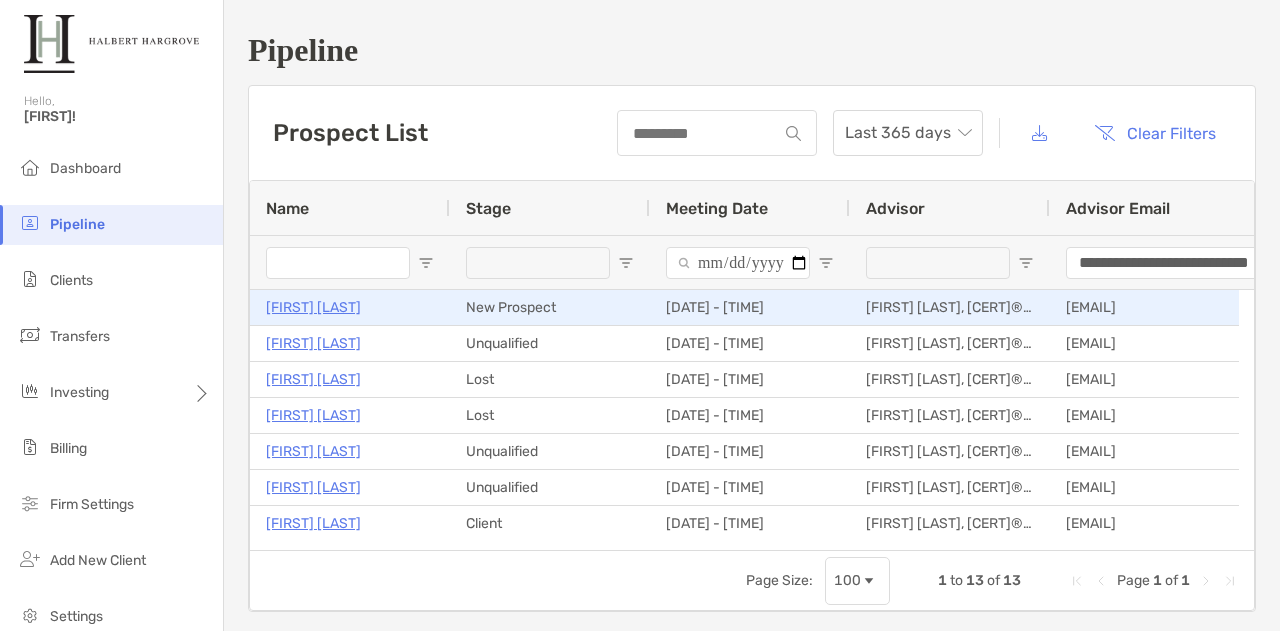 scroll, scrollTop: 0, scrollLeft: 0, axis: both 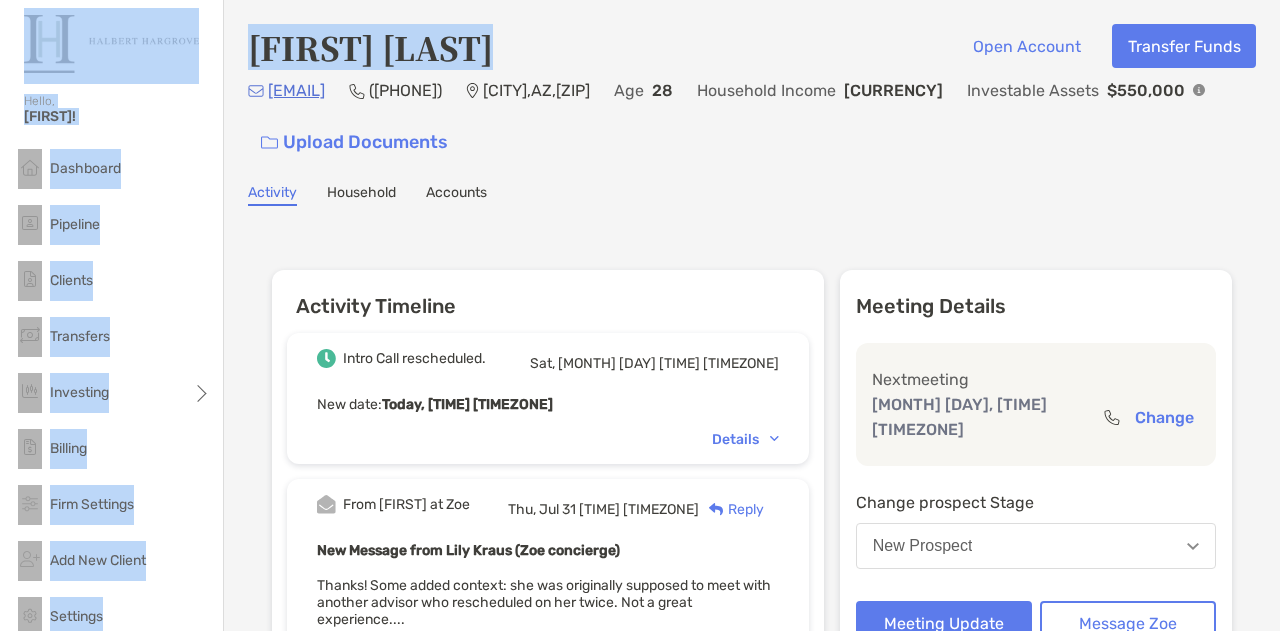 drag, startPoint x: 504, startPoint y: 53, endPoint x: 222, endPoint y: 40, distance: 282.2995 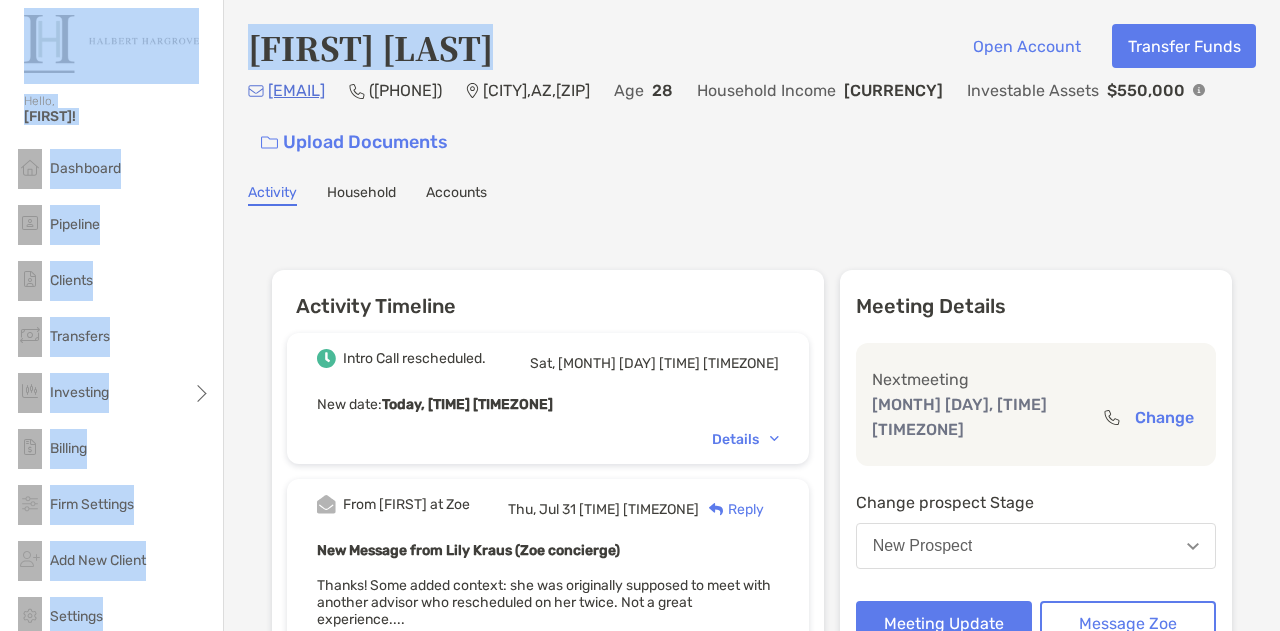 click on "[FIRST] [LAST]" at bounding box center (370, 47) 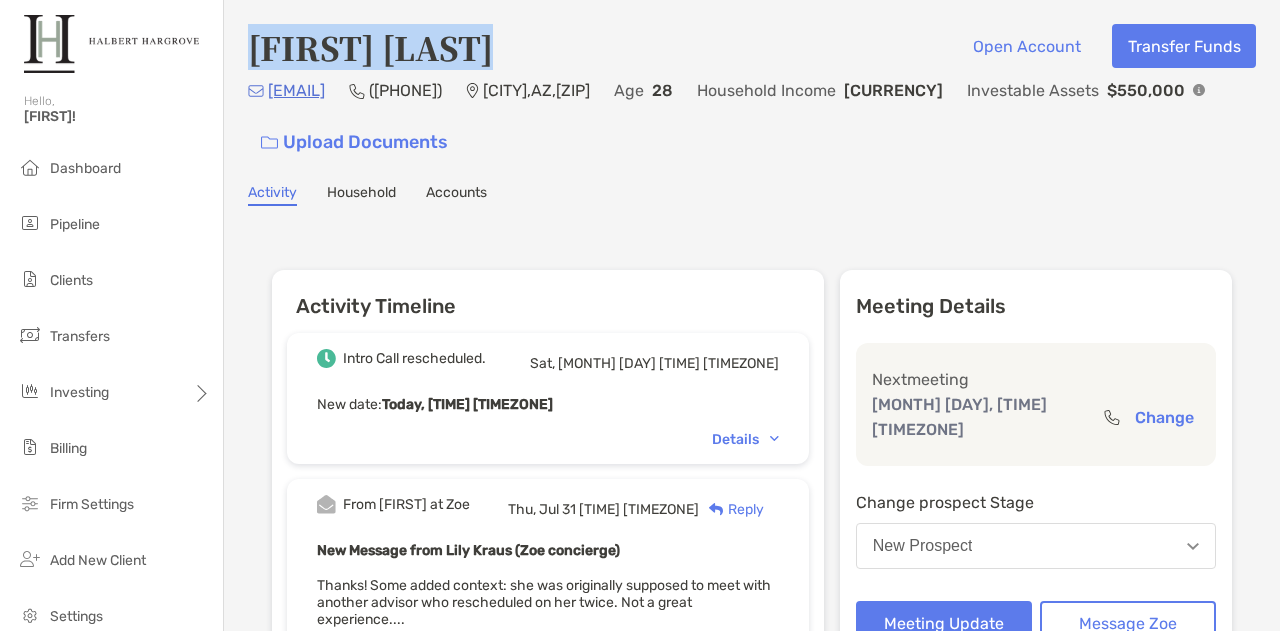 drag, startPoint x: 512, startPoint y: 50, endPoint x: 255, endPoint y: 50, distance: 257 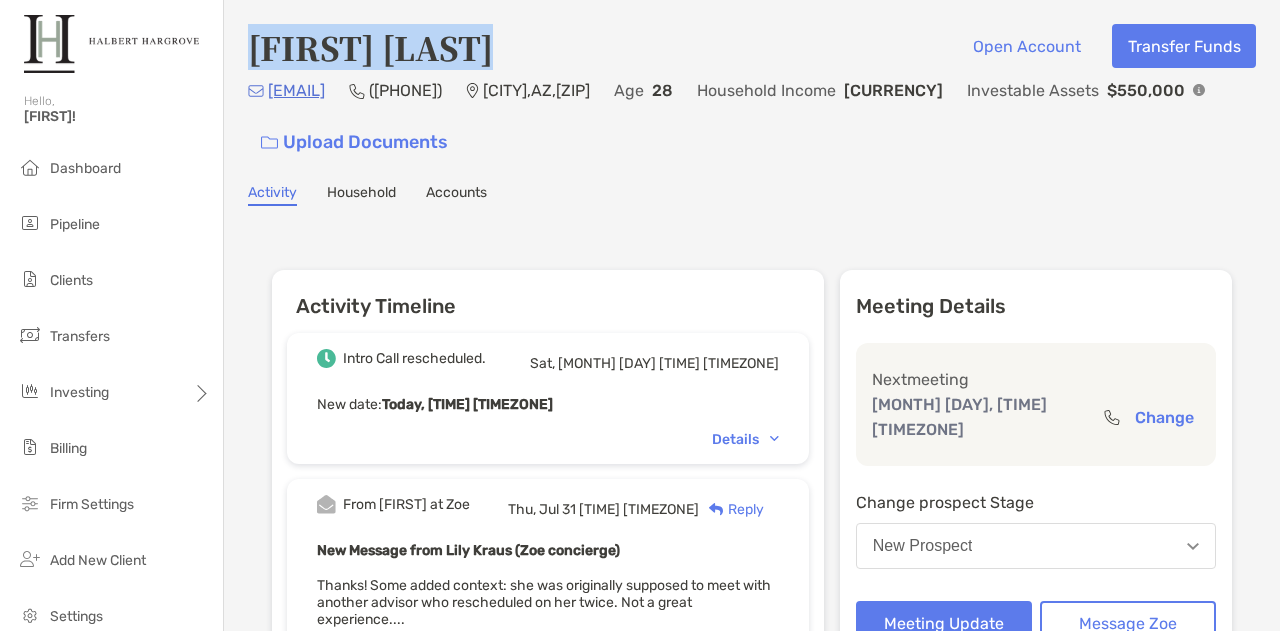 drag, startPoint x: 633, startPoint y: 91, endPoint x: 514, endPoint y: 88, distance: 119.03781 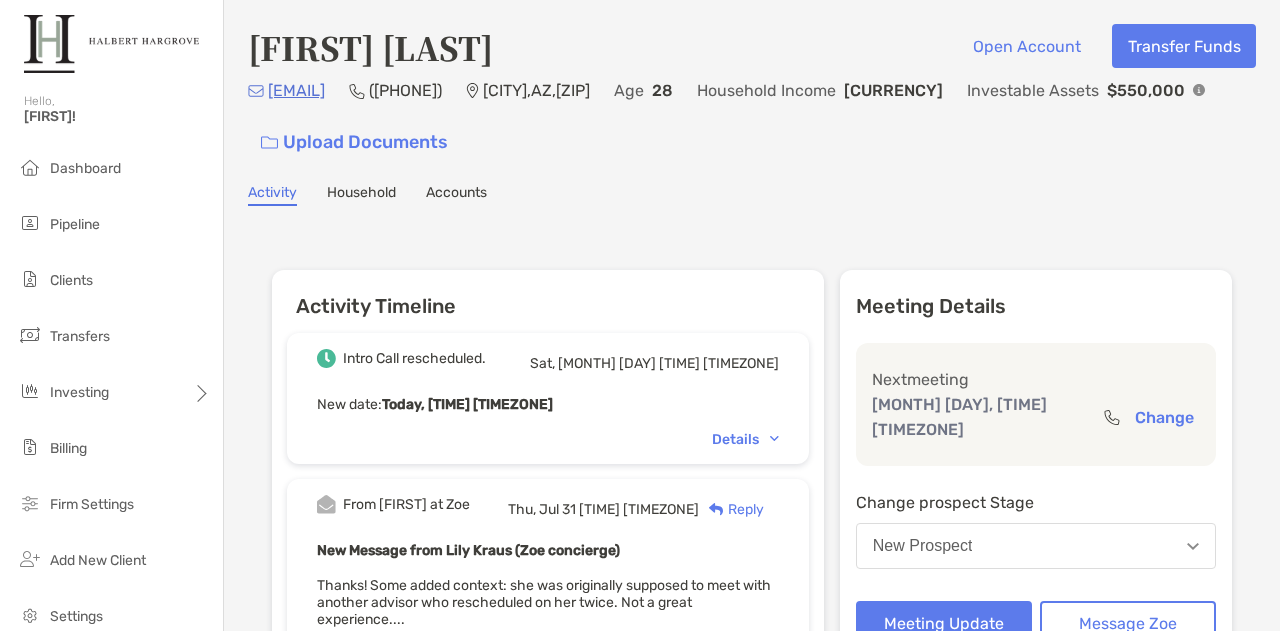 click on "Activity Timeline Intro Call rescheduled. Sat, [MONTH] [DAY] [TIME] [TIMEZONE] New date : Today, [TIME] [TIMEZONE] Details From [FIRST] at Zoe Thu, [MONTH] [DAY] [TIME] [TIMEZONE] Reply New Message from [FIRST] [LAST] (Zoe concierge) Thanks! Some added context: she was originally supposed to meet with another advisor who rescheduled on her twice. Not a great experience.... Complete message From [FIRST] General Update Thu, [MONTH] [DAY] [TIME] [TIMEZONE] Reply Hi [FIRST],
Thanks for the info! Looking forward to the call as well. Sent [FIRST] an intro email this morning.
-Josh From [FIRST] at Zoe General Update Thu, [MONTH] [DAY] [TIME] [TIMEZONE] Reply New Message from [FIRST] [LAST] (Zoe concierge) Hey [FIRST],
Connecting you with [FIRST] [LAST] - they self-scheduled from their advisor matches and I reached out to get a better idea... Complete message Stage changed to New Prospect Sun, [MONTH] [DAY] [TIME] [TIMEZONE] Stage changed by: 🎉 New prospect! [FIRST] [LAST] is now in your pipeline. Meeting Details Next meeting [MONTH] [DAY], [TIME] [TIMEZONE] Change Change prospect Stage New Prospect" at bounding box center (752, 858) 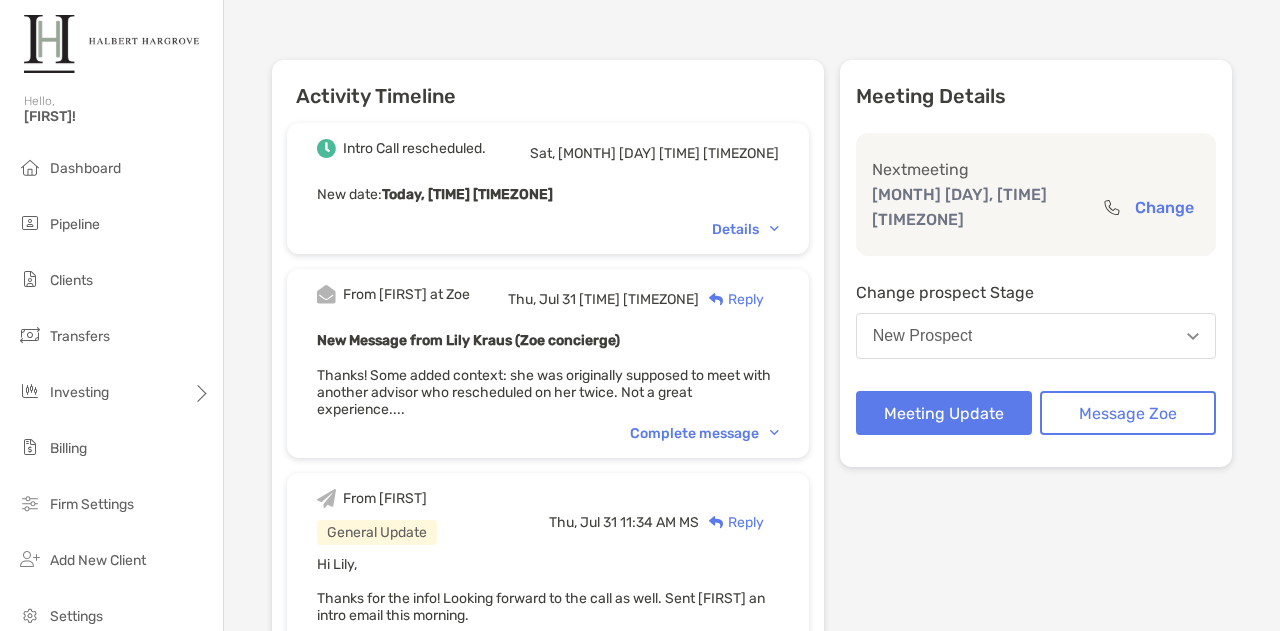 scroll, scrollTop: 210, scrollLeft: 0, axis: vertical 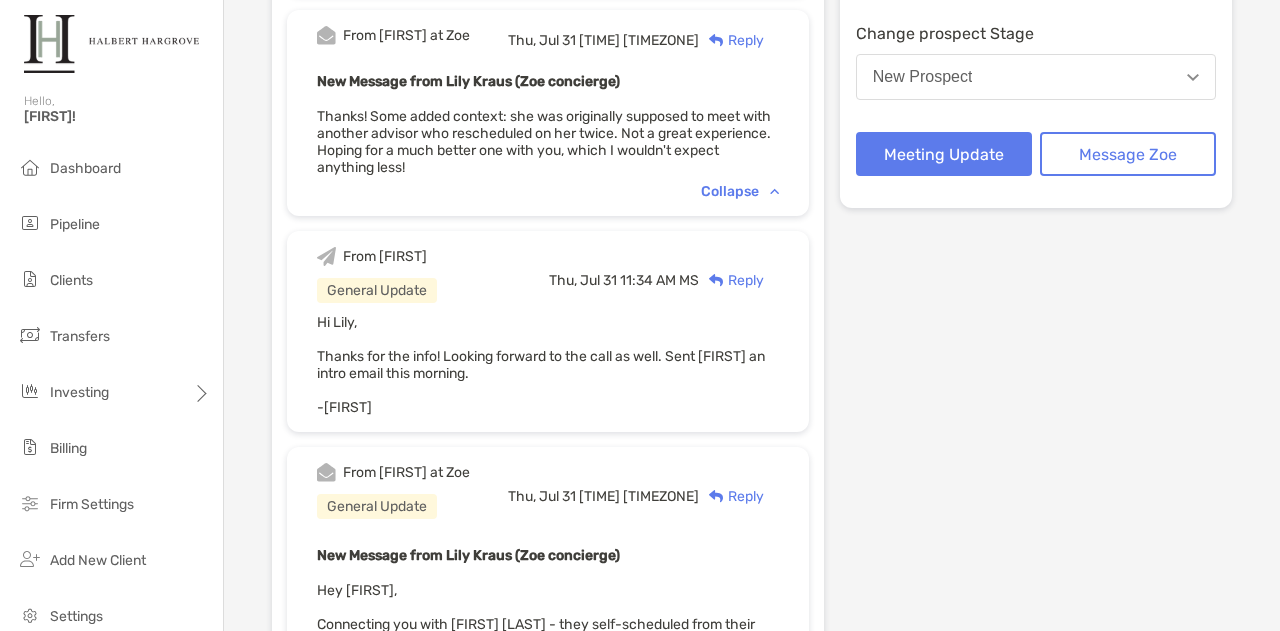 click on "Collapse" at bounding box center (740, 191) 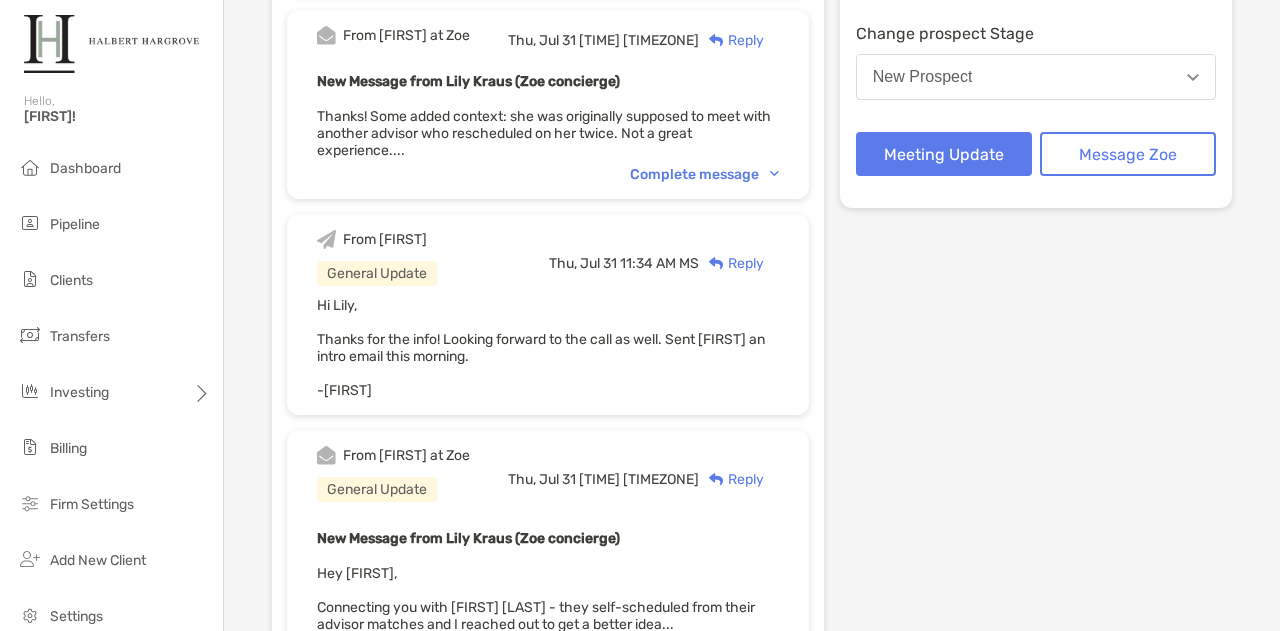 click on "Complete message" at bounding box center (704, 174) 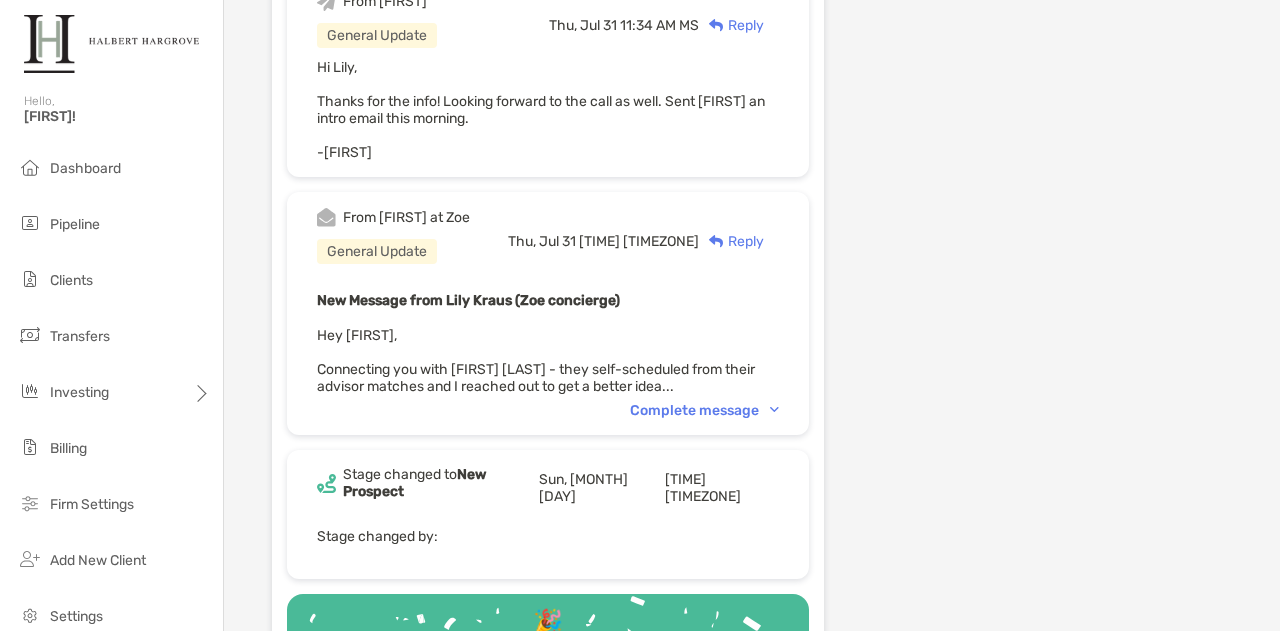 scroll, scrollTop: 725, scrollLeft: 0, axis: vertical 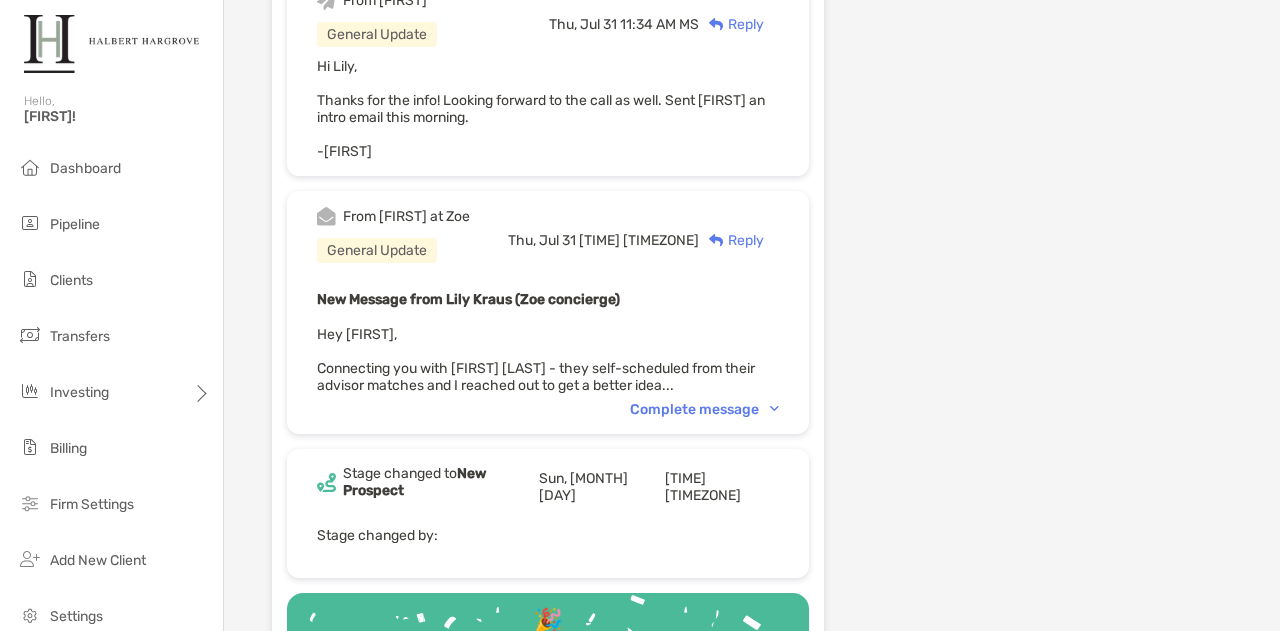 click on "From [FIRST] at Zoe General Update Thu, [MONTH] [DAY] [TIME] [TIMEZONE] Reply New Message from [FIRST] [LAST] (Zoe concierge) Hey [FIRST],
Connecting you with [FIRST] [LAST] - they self-scheduled from their advisor matches and I reached out to get a better idea... Complete message" at bounding box center (548, 312) 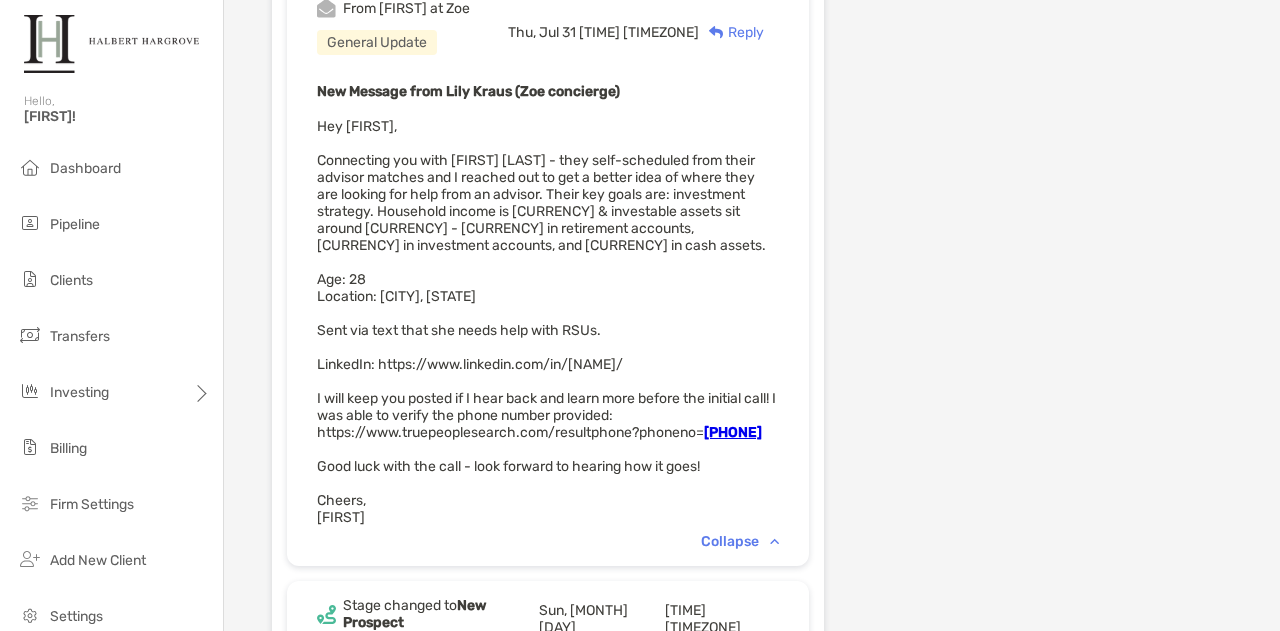 scroll, scrollTop: 926, scrollLeft: 0, axis: vertical 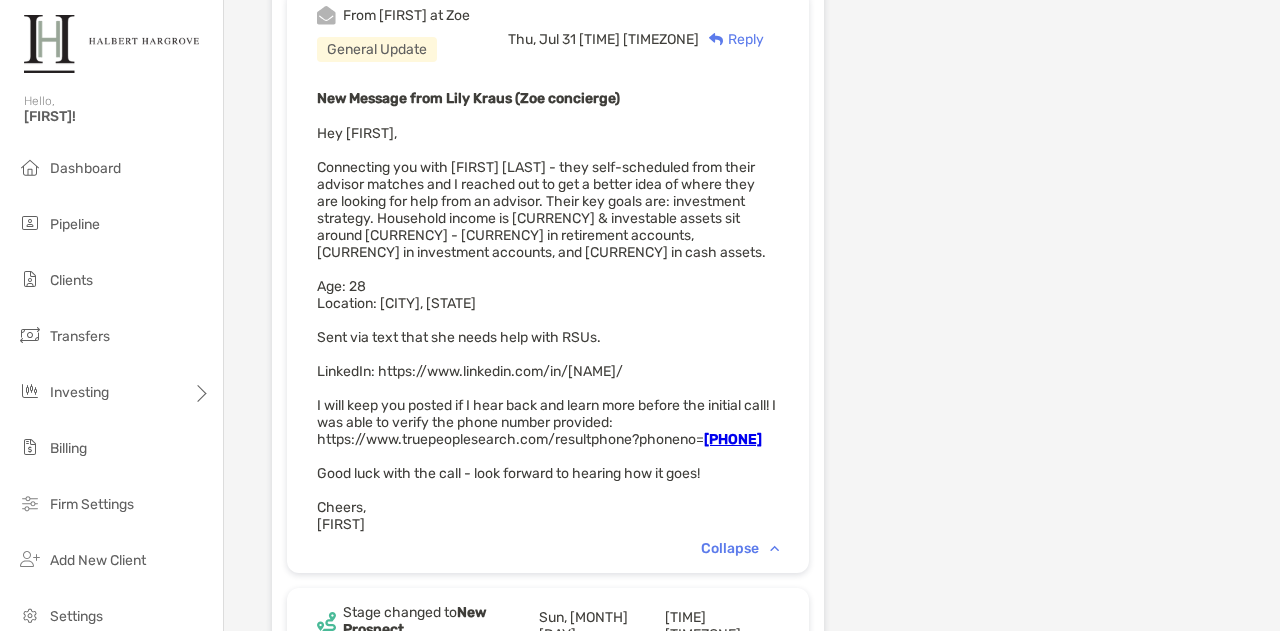 drag, startPoint x: 678, startPoint y: 332, endPoint x: 380, endPoint y: 331, distance: 298.00168 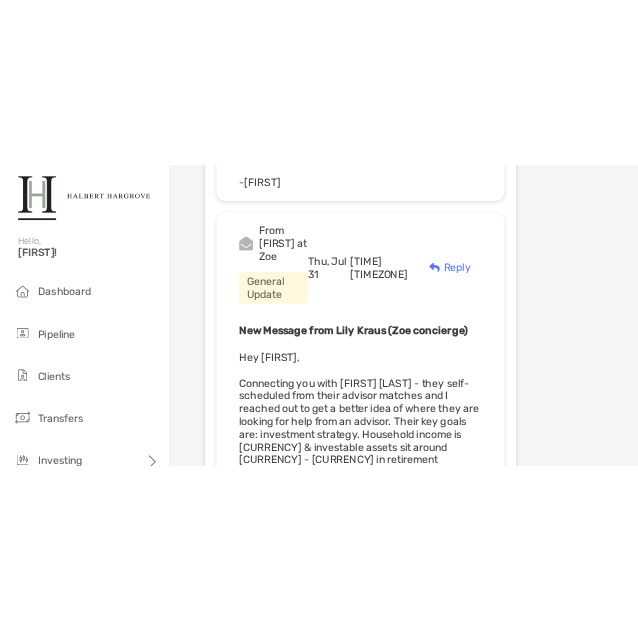 scroll, scrollTop: 1113, scrollLeft: 0, axis: vertical 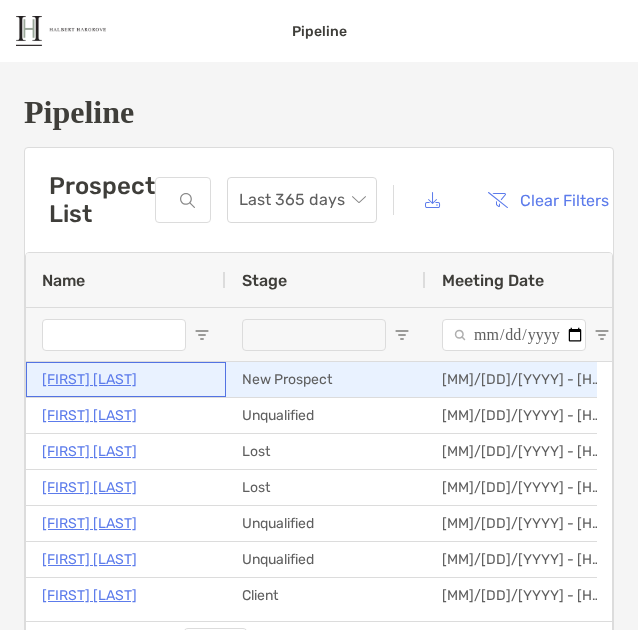 click on "[FIRST] [LAST]" at bounding box center (89, 379) 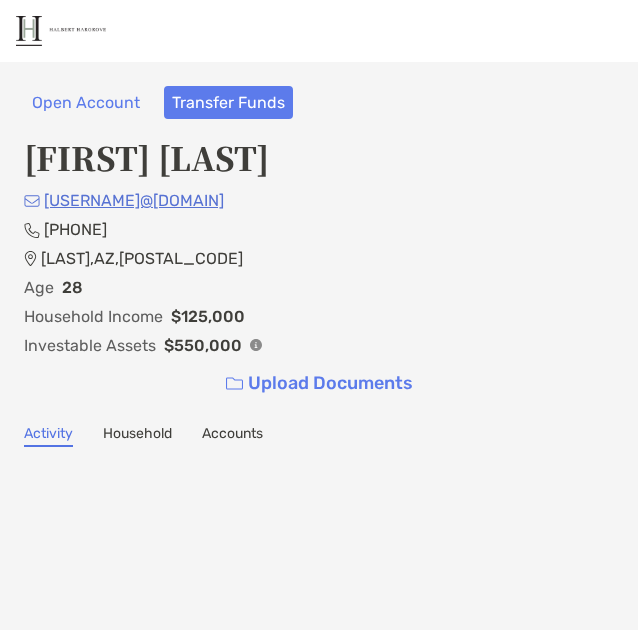 scroll, scrollTop: 0, scrollLeft: 0, axis: both 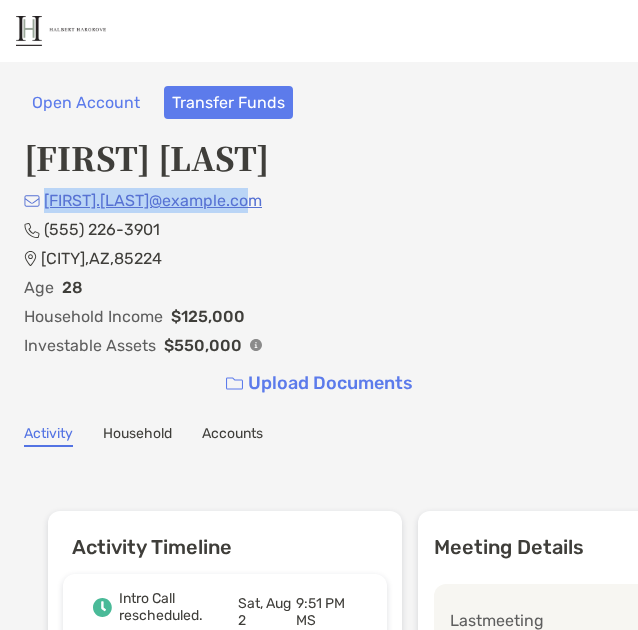 drag, startPoint x: 261, startPoint y: 198, endPoint x: 48, endPoint y: 193, distance: 213.05867 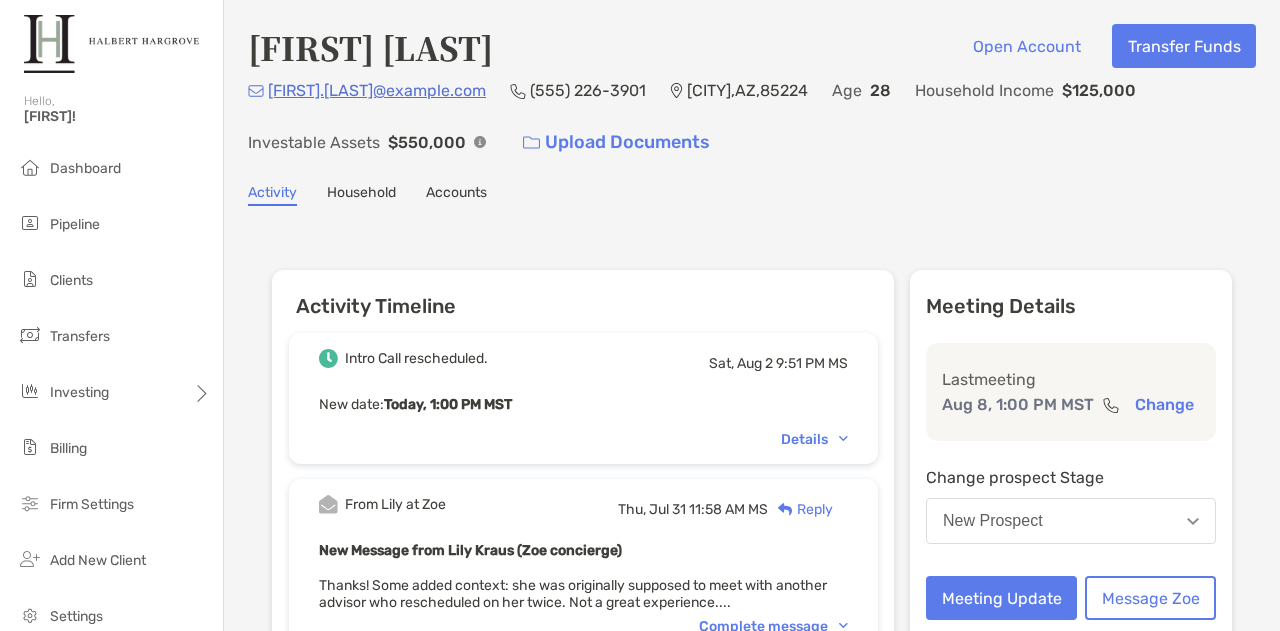 click on "[FIRST] [LAST]" at bounding box center [370, 47] 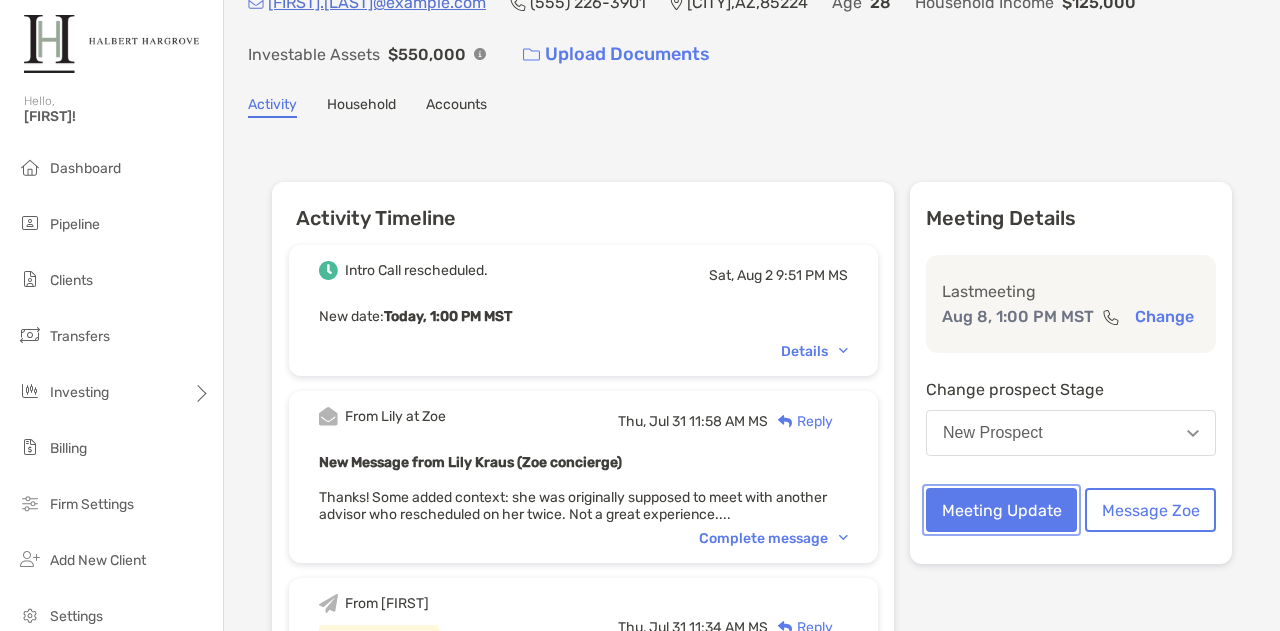 click on "Meeting Update" at bounding box center (1001, 510) 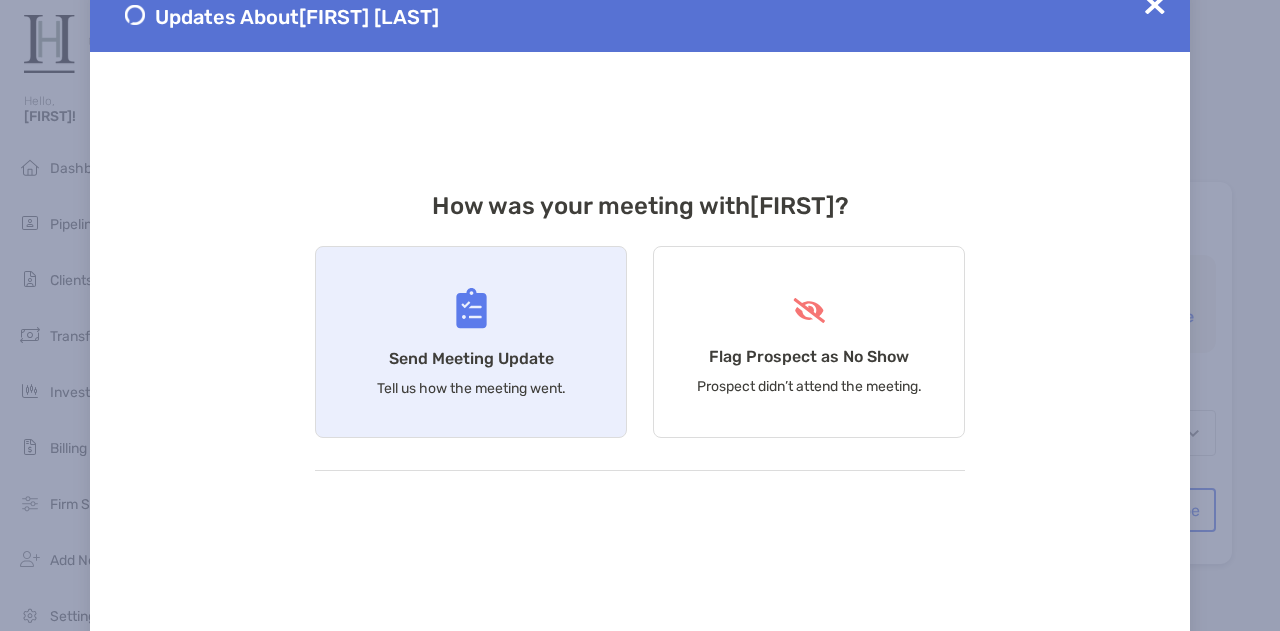 click on "Send Meeting Update Tell us how the meeting went." at bounding box center [471, 342] 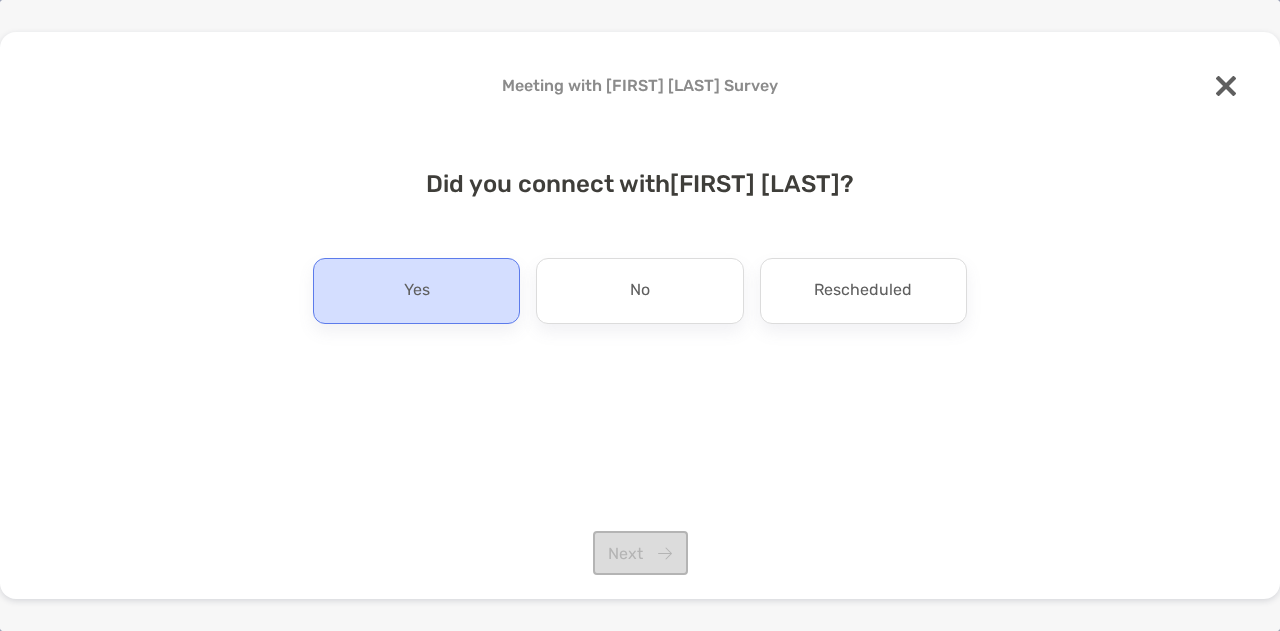 click on "Yes" at bounding box center [417, 291] 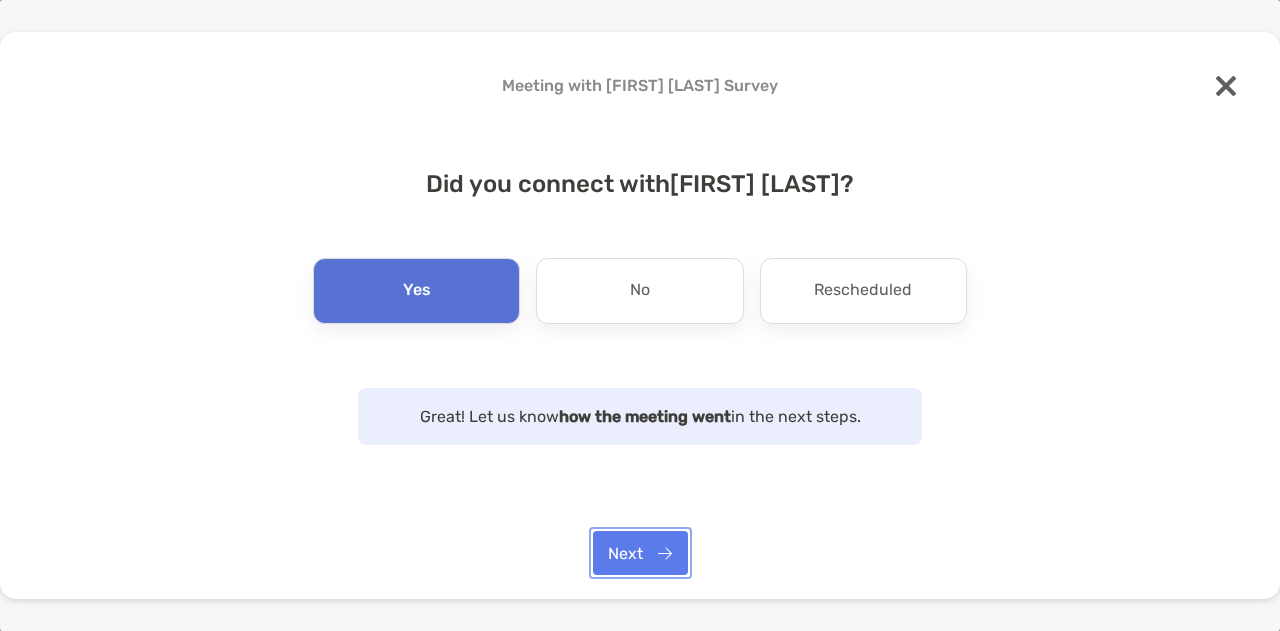 click on "Next" at bounding box center [640, 553] 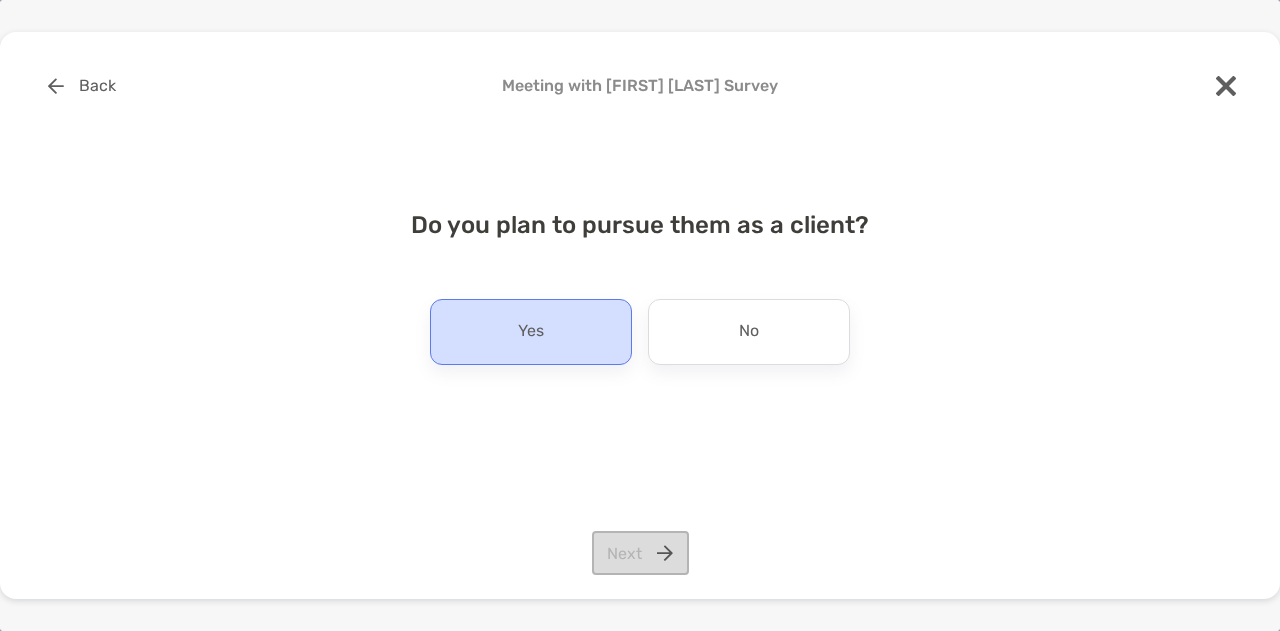 click on "Yes" at bounding box center (531, 332) 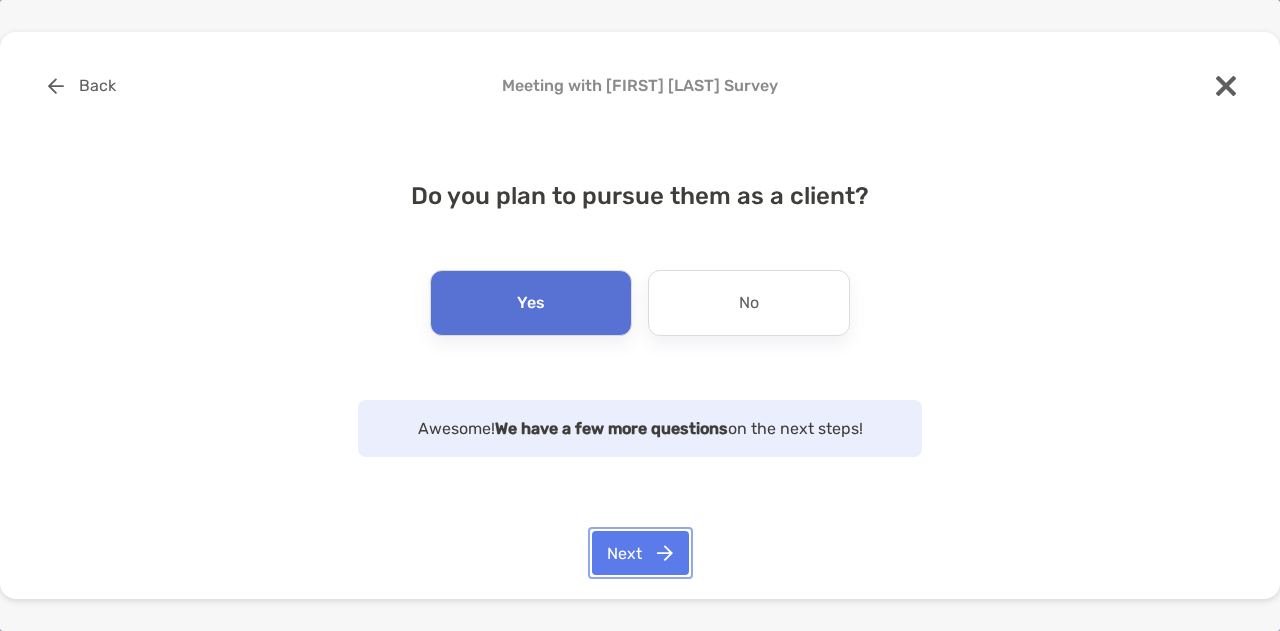 click on "Next" at bounding box center [640, 553] 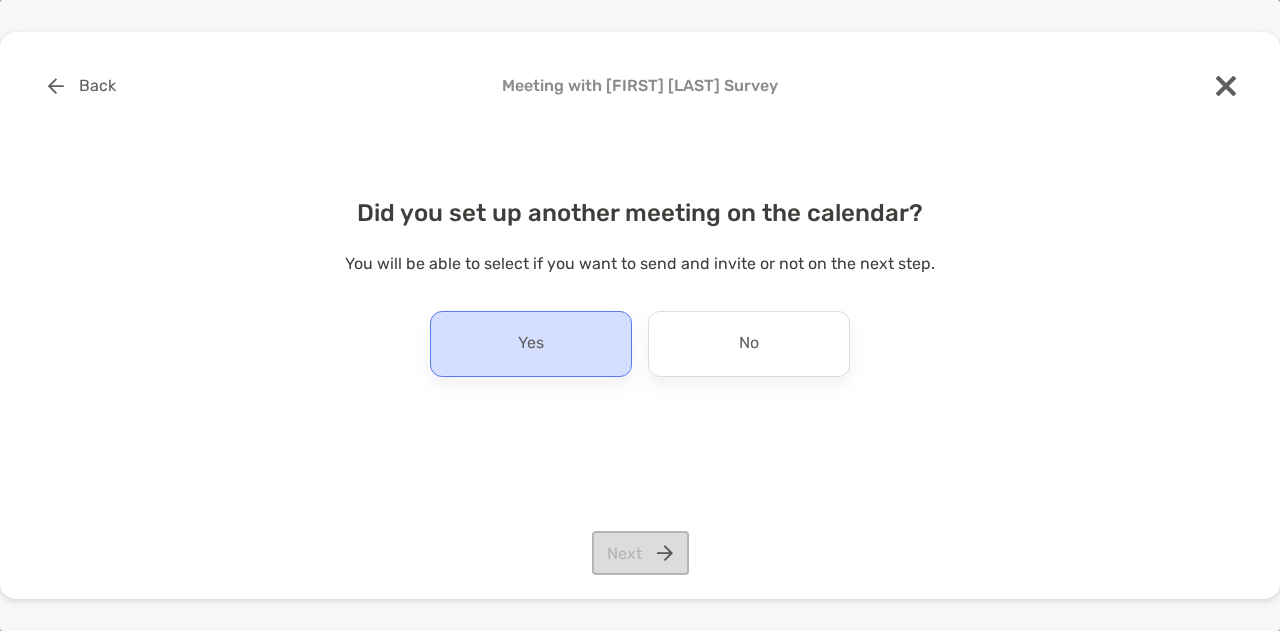 click on "Yes" at bounding box center [531, 344] 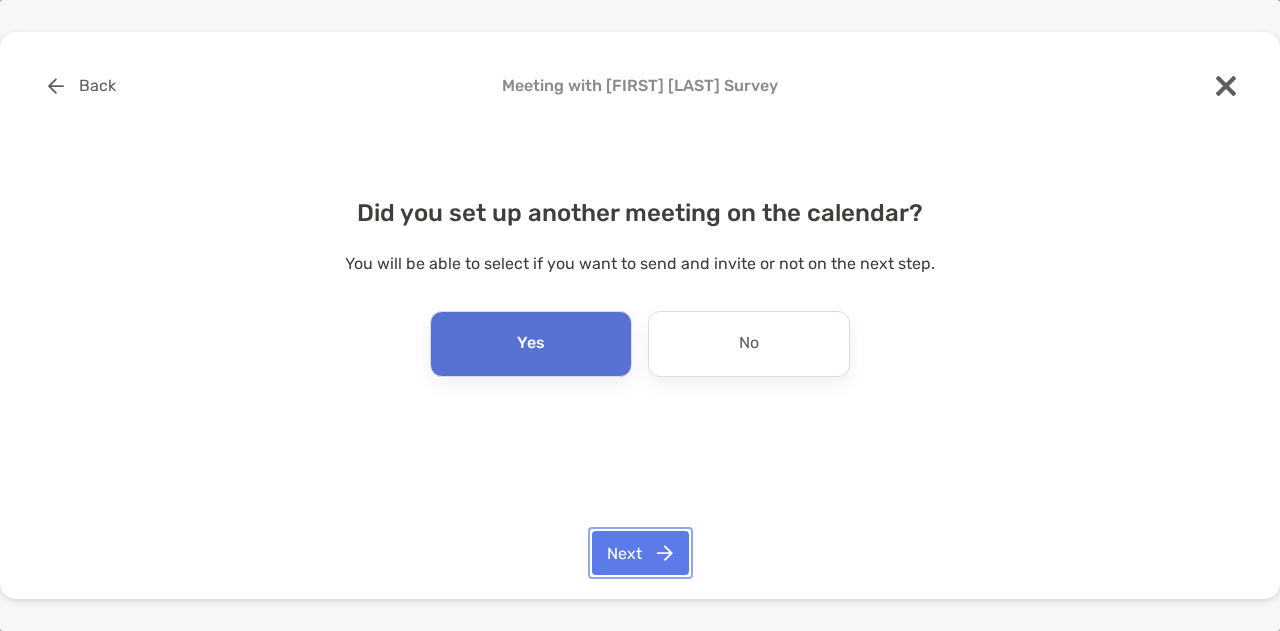 click on "Next" at bounding box center [640, 553] 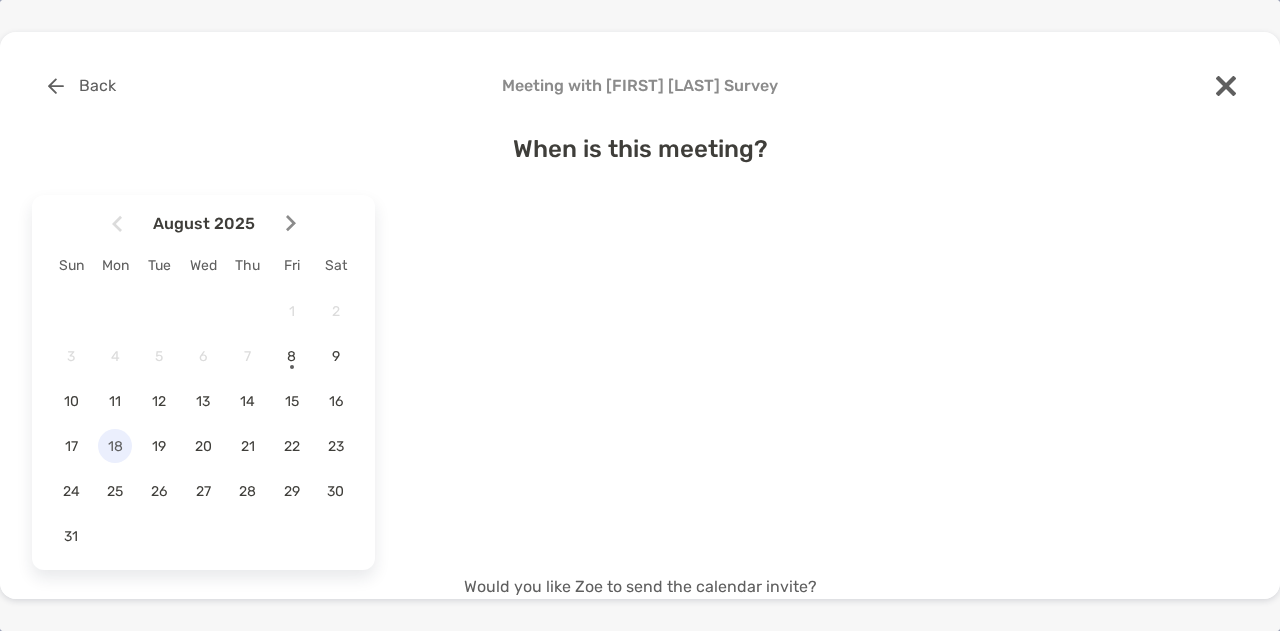 click on "18" at bounding box center [115, 446] 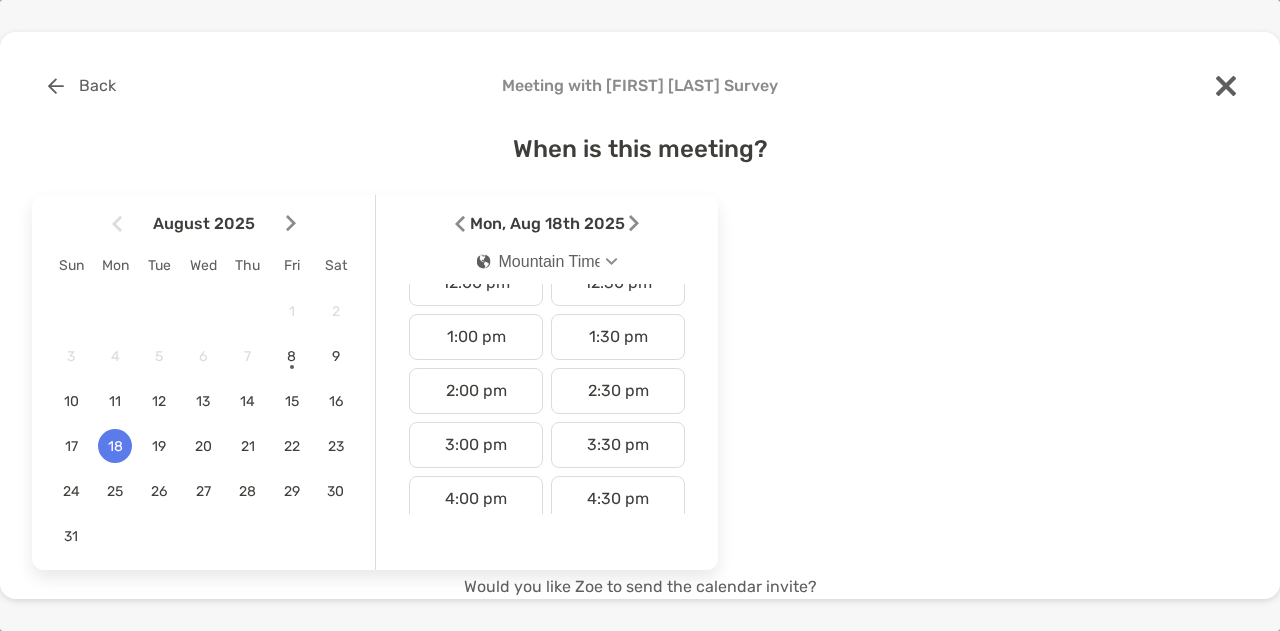 scroll, scrollTop: 673, scrollLeft: 0, axis: vertical 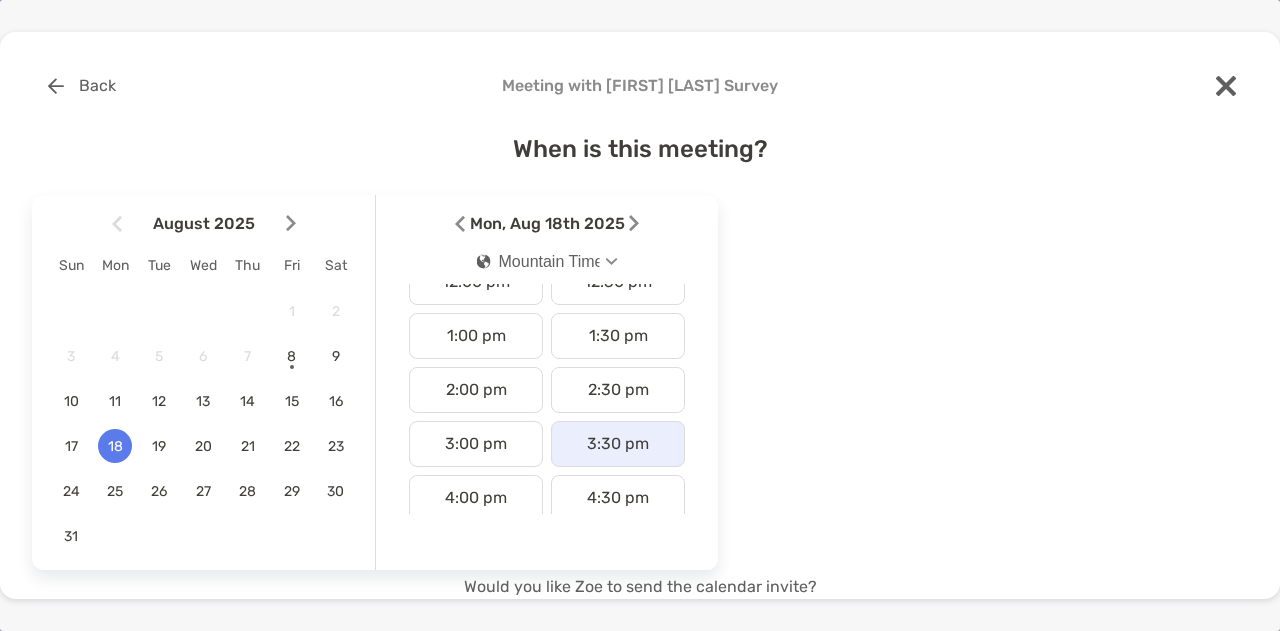 click on "3:30 pm" at bounding box center [618, 444] 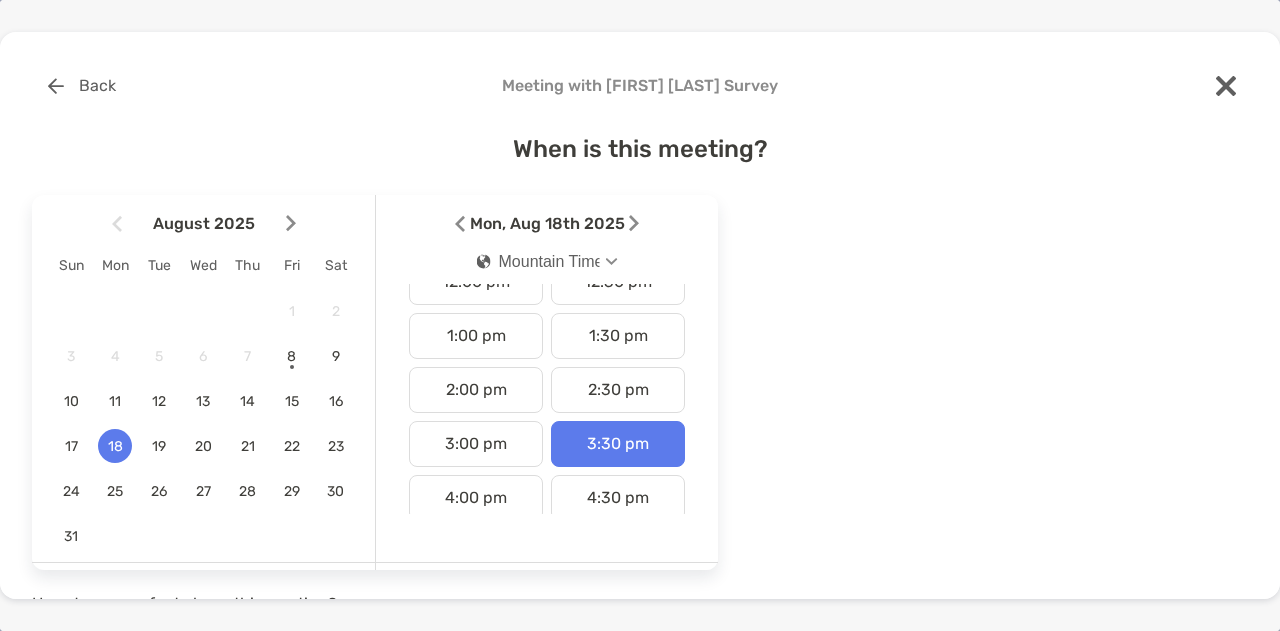 scroll, scrollTop: 117, scrollLeft: 0, axis: vertical 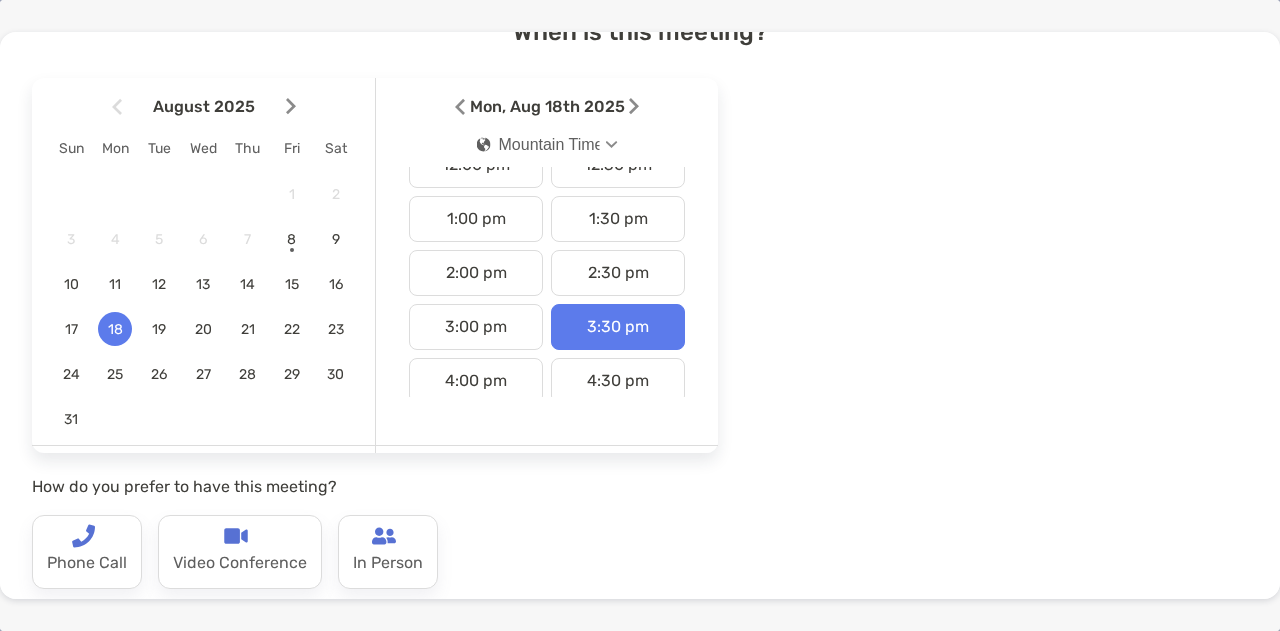 click at bounding box center (612, 144) 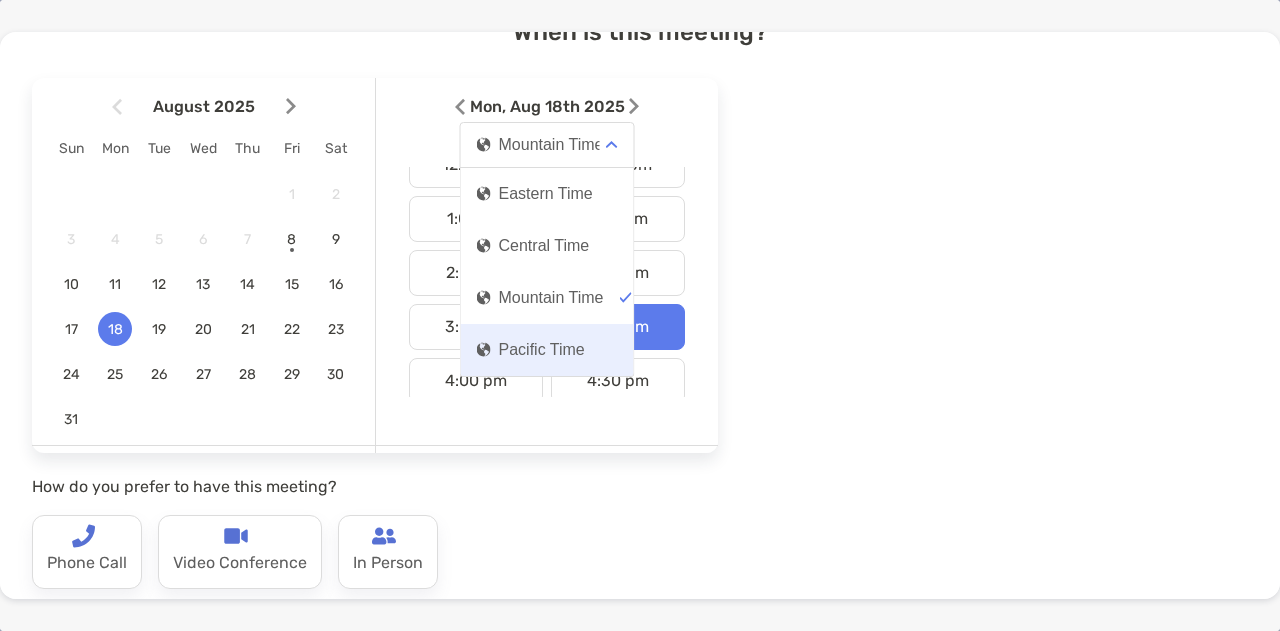 click on "Pacific Time" at bounding box center [531, 350] 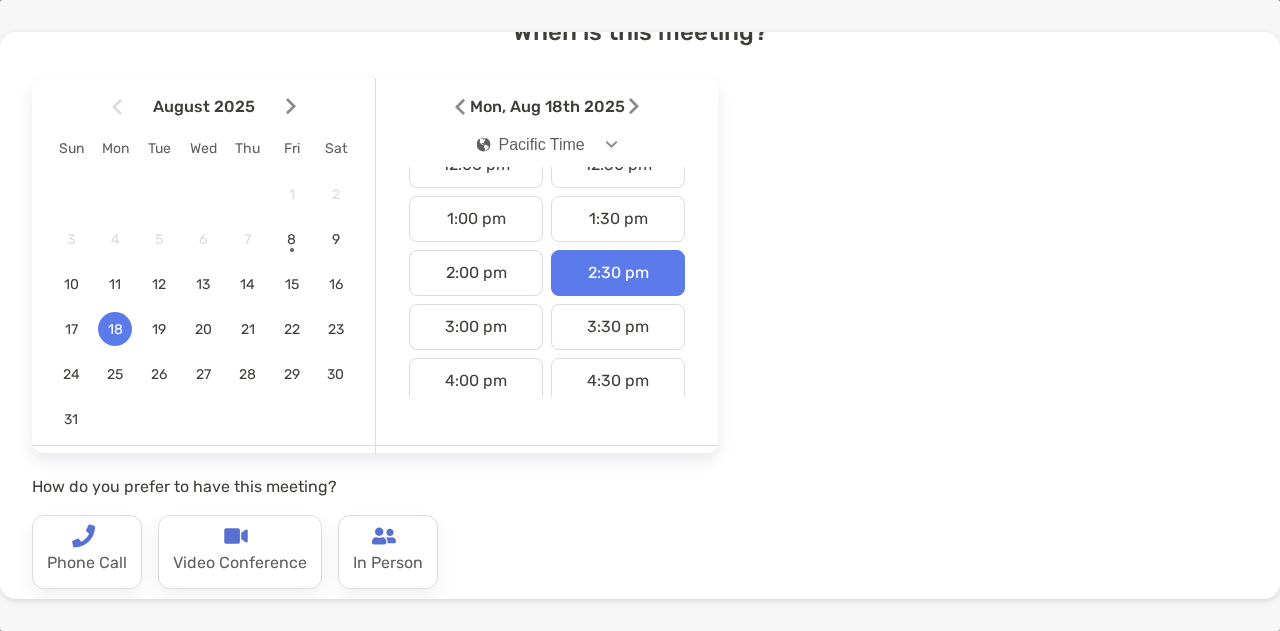 click on "August 2025 Sun Mon Tue Wed Thu Fri Sat 1 2 3 4 5 6 7 8 9 10 11 12 13 14 15 16 17 18 19 20 21 22 23 24 25 26 27 28 29 30 31 Back Mon, Aug 18th 2025 Pacific Time 12:00 am 12:30 am 1:00 am 1:30 am 2:00 am 2:30 am 3:00 am 3:30 am 4:00 am 4:30 am 5:00 am 5:30 am 6:00 am 6:30 am 7:00 am 7:30 am 8:00 am 8:30 am 9:00 am 9:30 am 10:00 am 10:30 am 11:00 am 11:30 am 12:00 pm 12:30 pm 1:00 pm 1:30 pm 2:00 pm 2:30 pm 3:00 pm 3:30 pm 4:00 pm 4:30 pm 5:00 pm 5:30 pm 6:00 pm 6:30 pm 7:00 pm 7:30 pm 8:00 pm 8:30 pm 9:00 pm 9:30 pm 10:00 pm 10:30 pm 11:00 pm 11:30 pm Back How do you prefer to have this meeting? Phone Call Video Conference In Person" at bounding box center [640, 353] 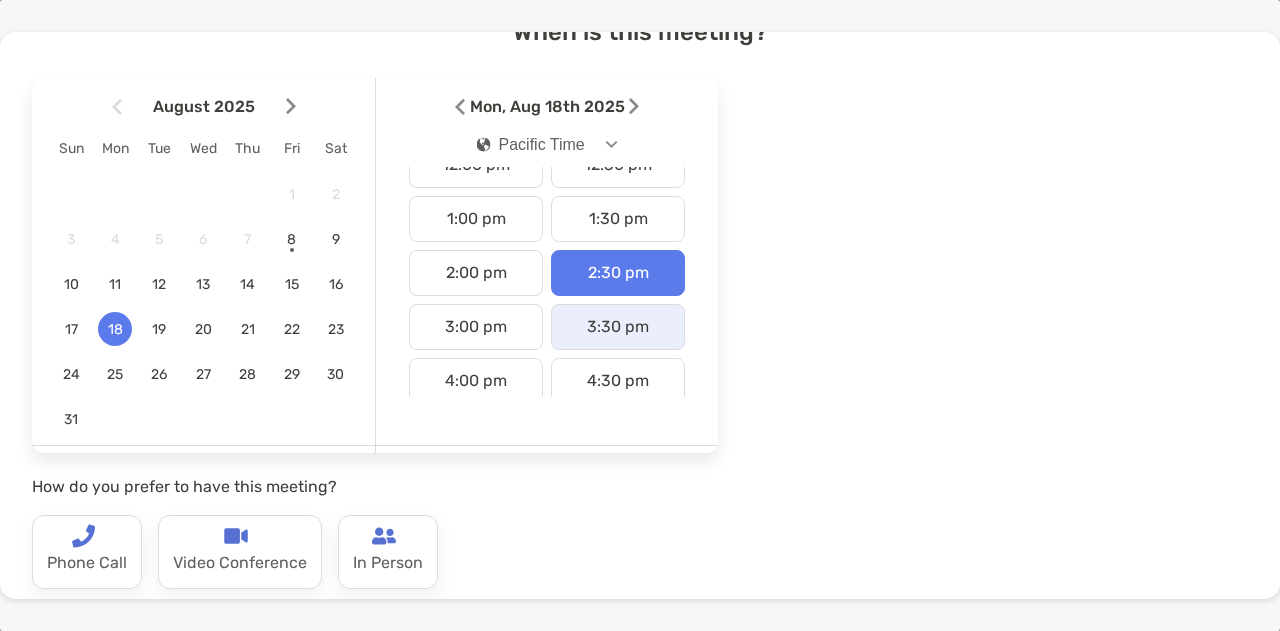click on "3:30 pm" at bounding box center [618, 327] 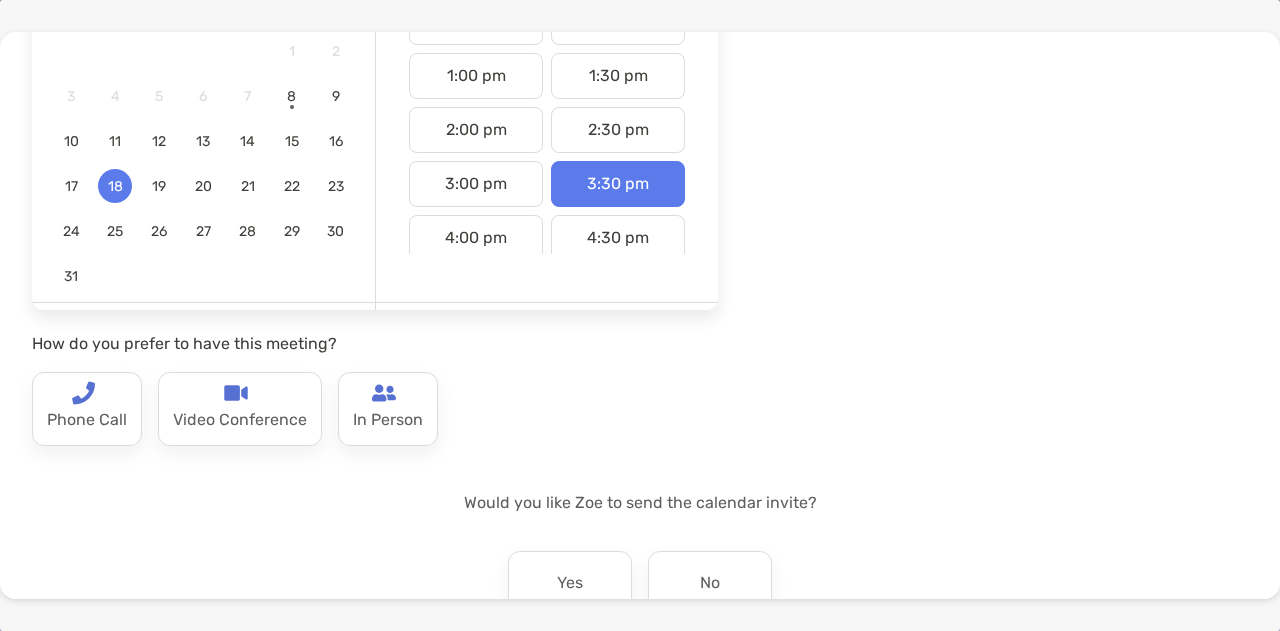 scroll, scrollTop: 163, scrollLeft: 0, axis: vertical 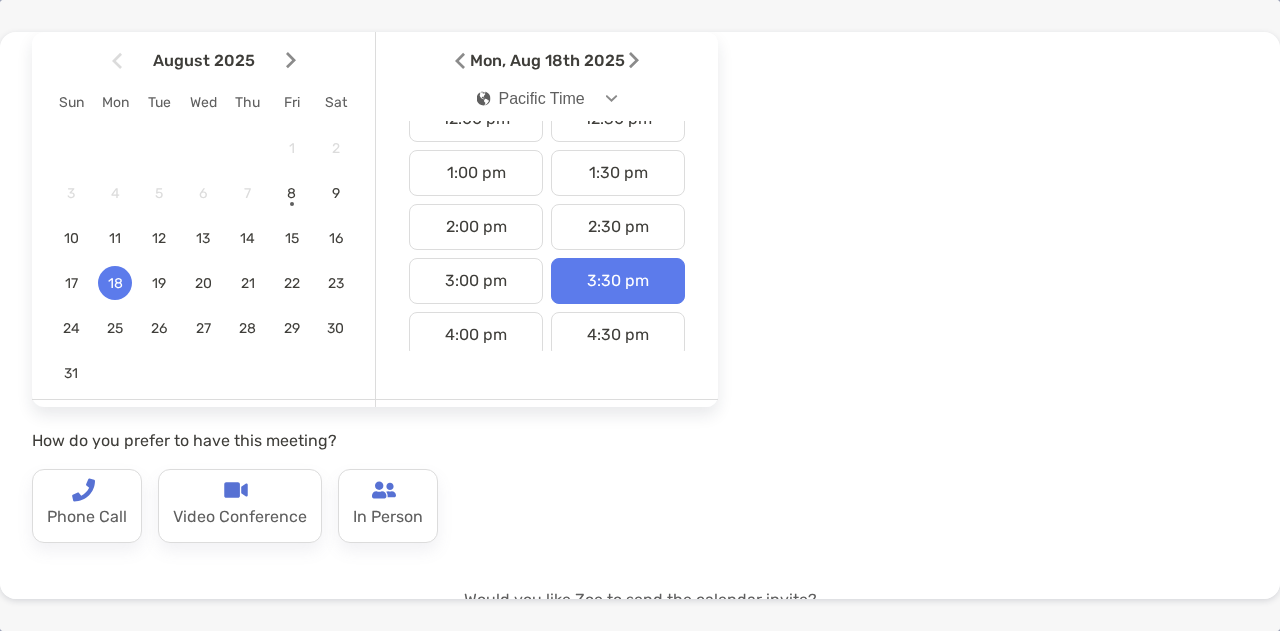 click on "Back How do you prefer to have this meeting? Phone Call Video Conference In Person" at bounding box center [375, 487] 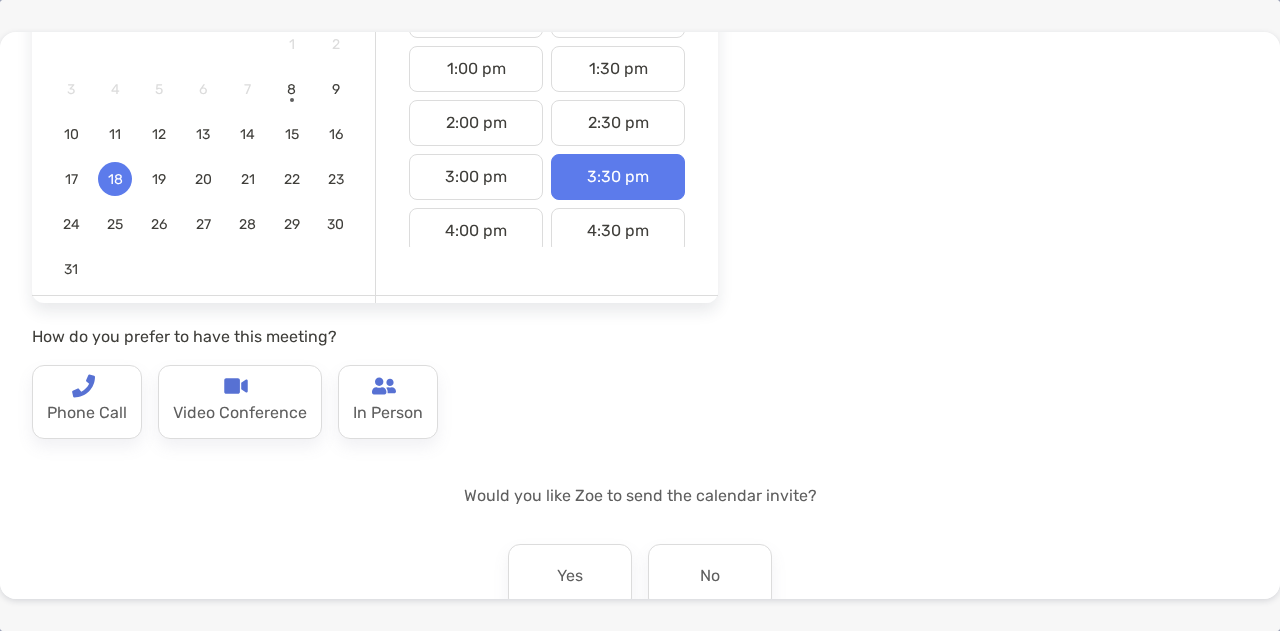 scroll, scrollTop: 353, scrollLeft: 0, axis: vertical 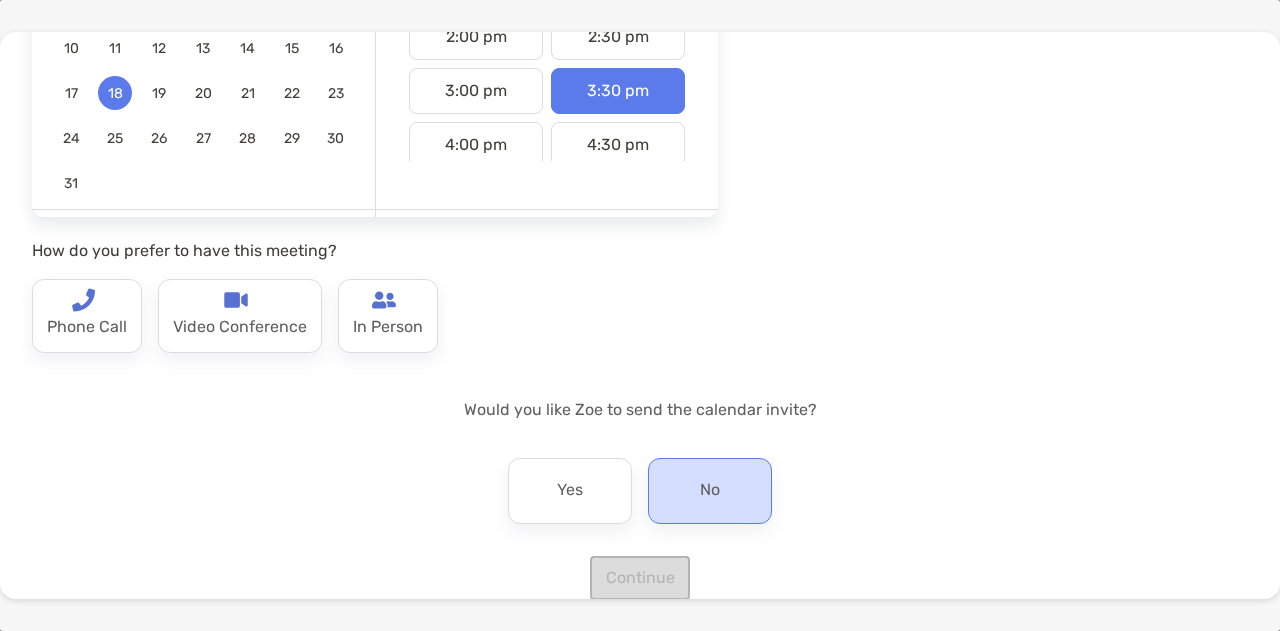 click on "No" at bounding box center [710, 491] 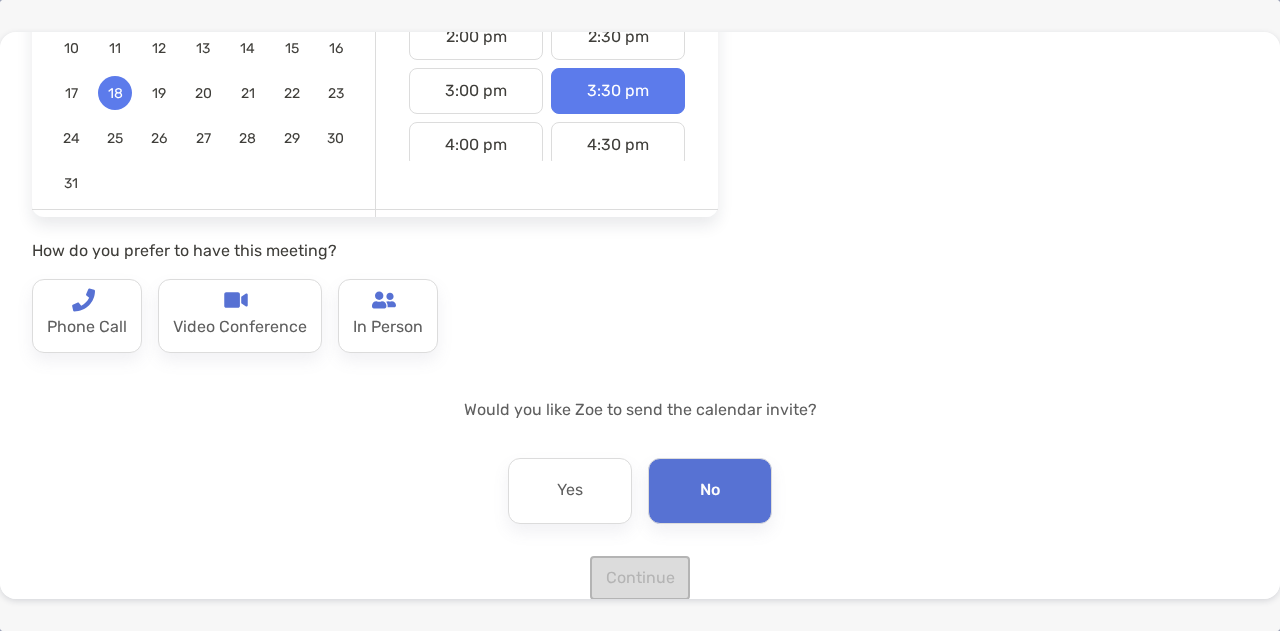scroll, scrollTop: 383, scrollLeft: 0, axis: vertical 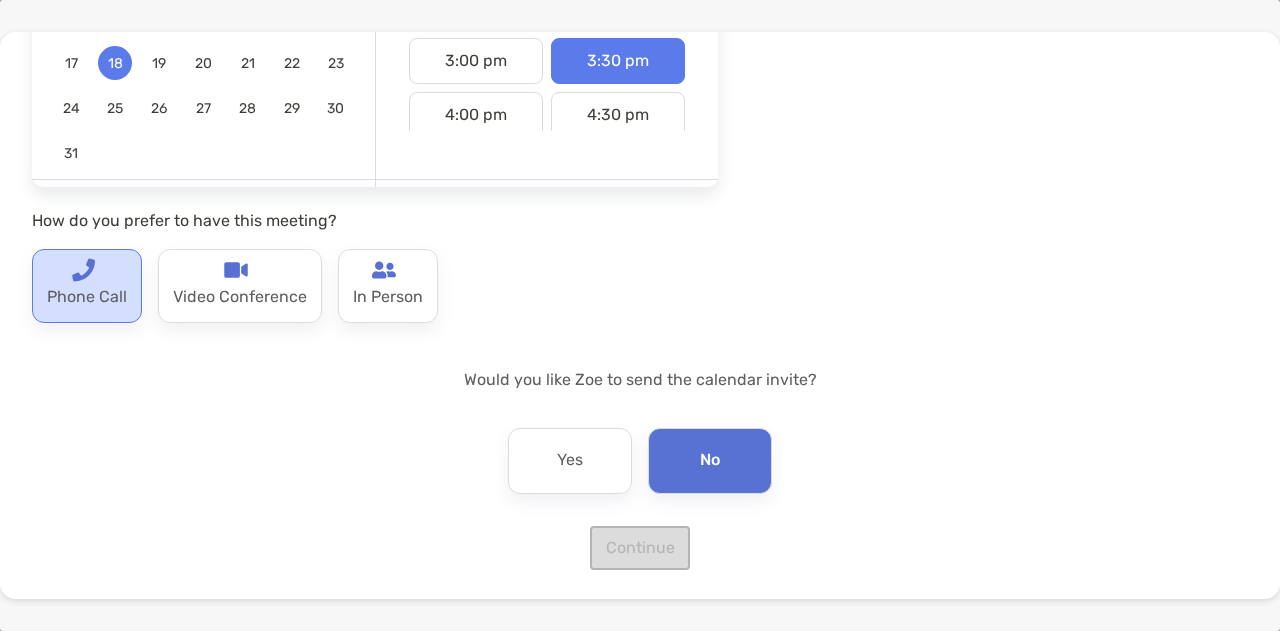click on "Phone Call" at bounding box center [87, 298] 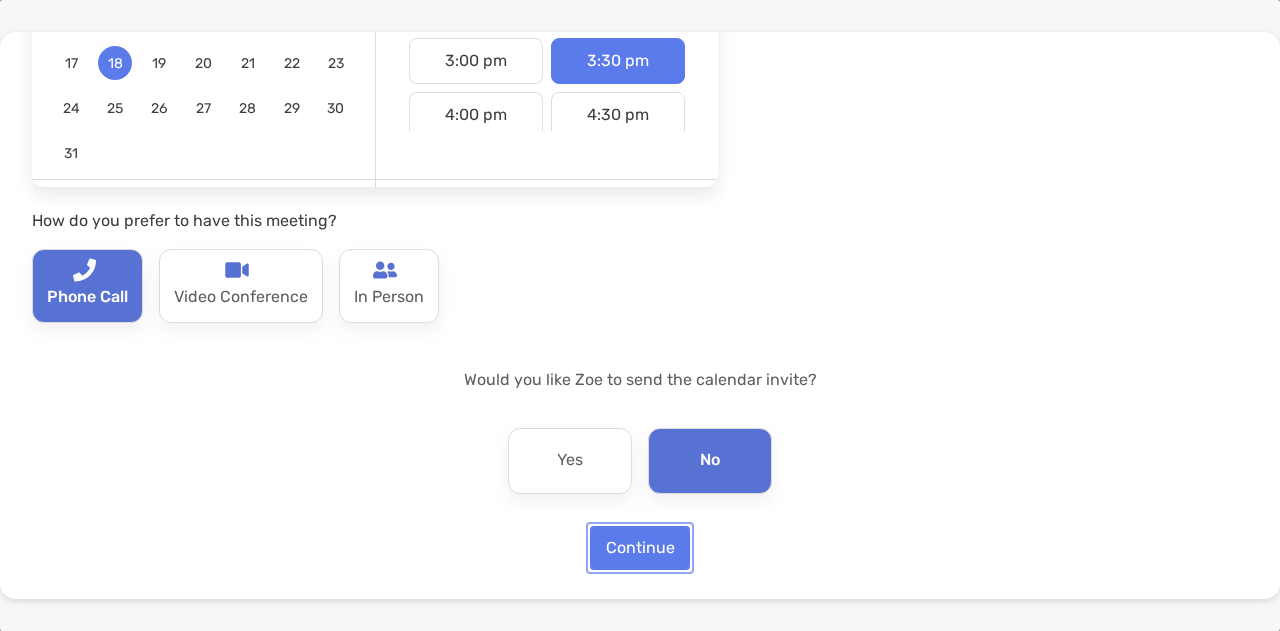 click on "Continue" at bounding box center (640, 548) 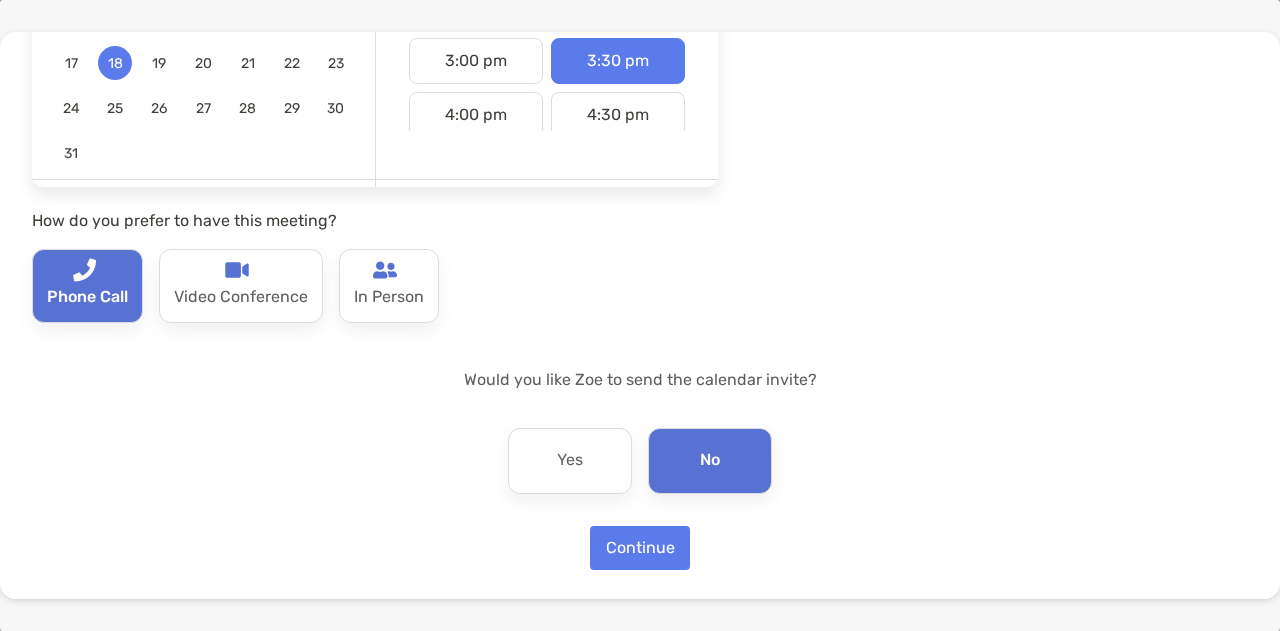scroll, scrollTop: 0, scrollLeft: 0, axis: both 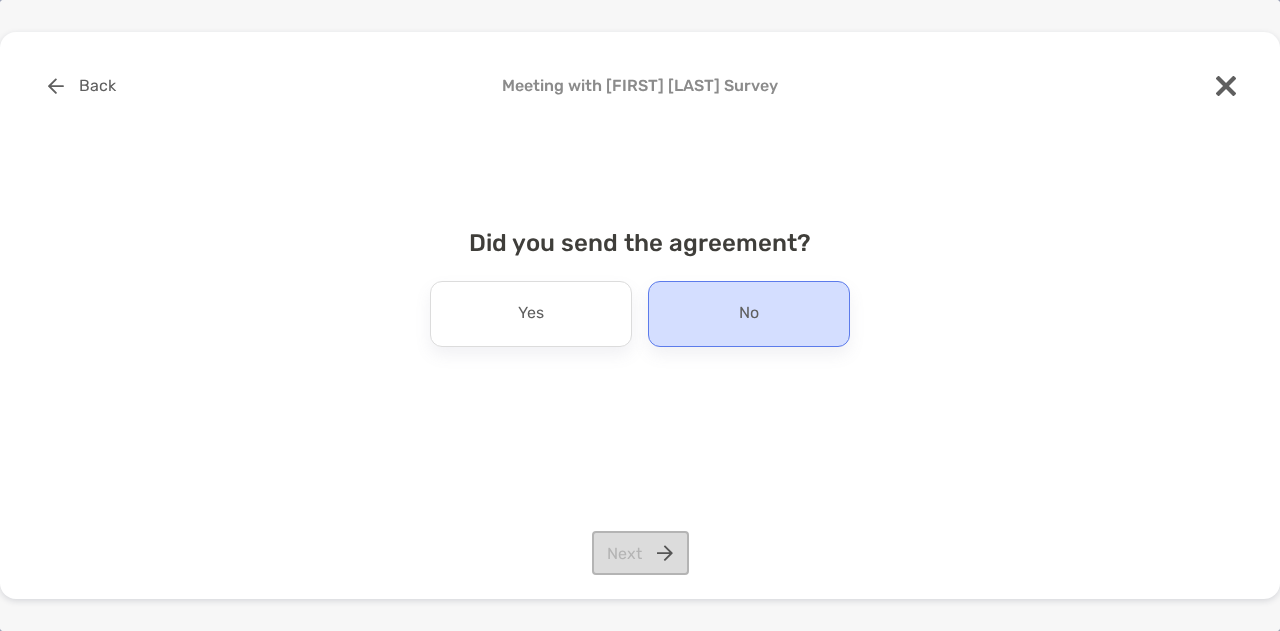 click on "No" at bounding box center [749, 314] 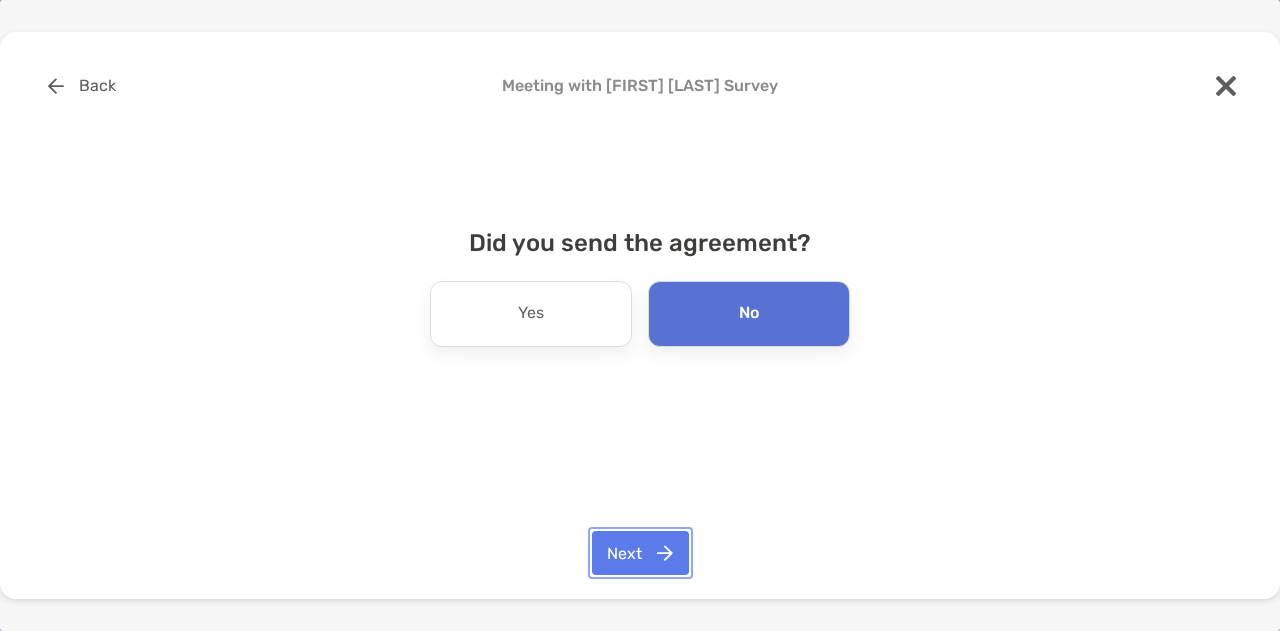 click on "Next" at bounding box center [640, 553] 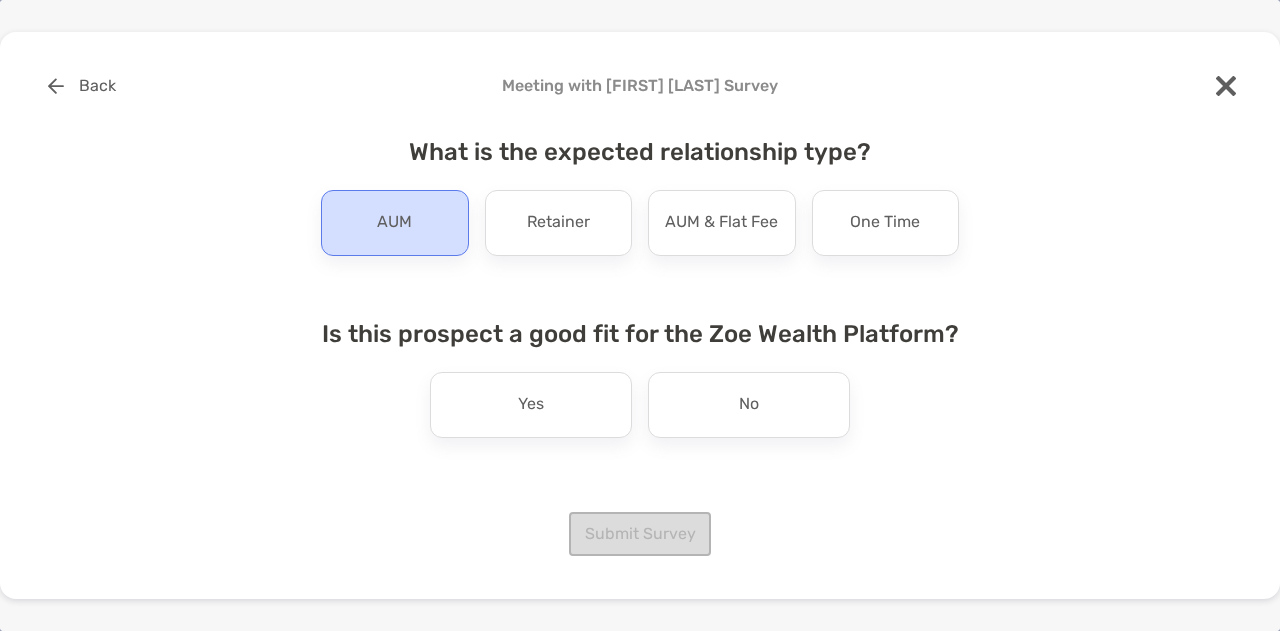 click on "AUM" at bounding box center (394, 223) 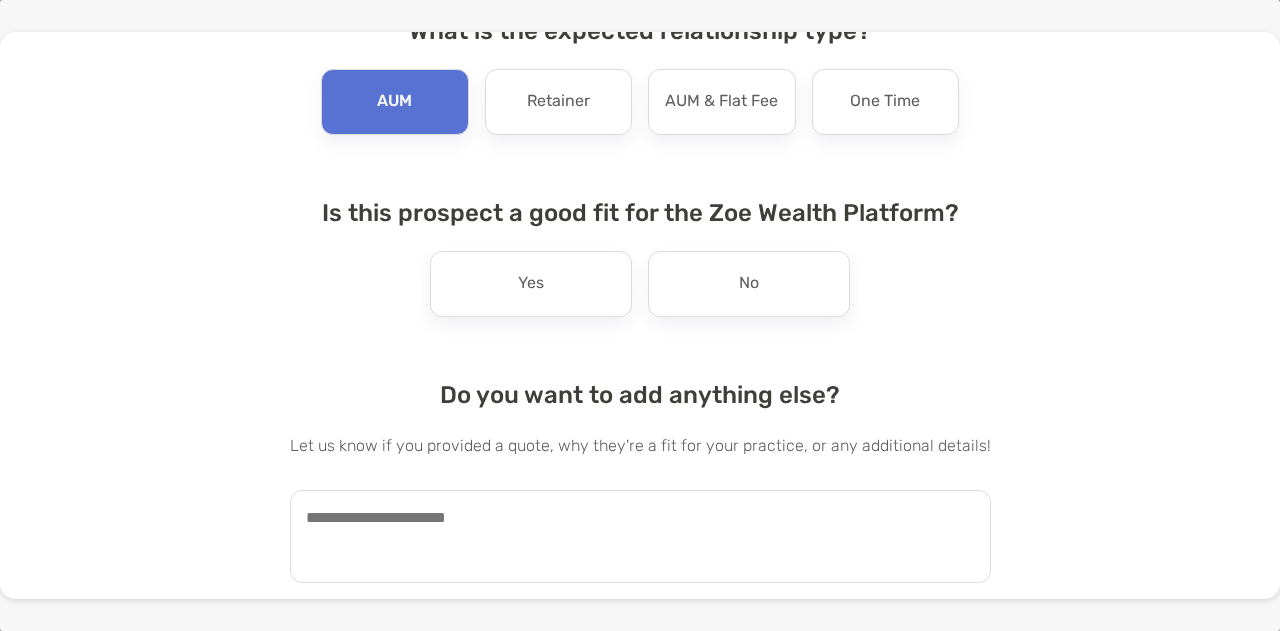 scroll, scrollTop: 162, scrollLeft: 0, axis: vertical 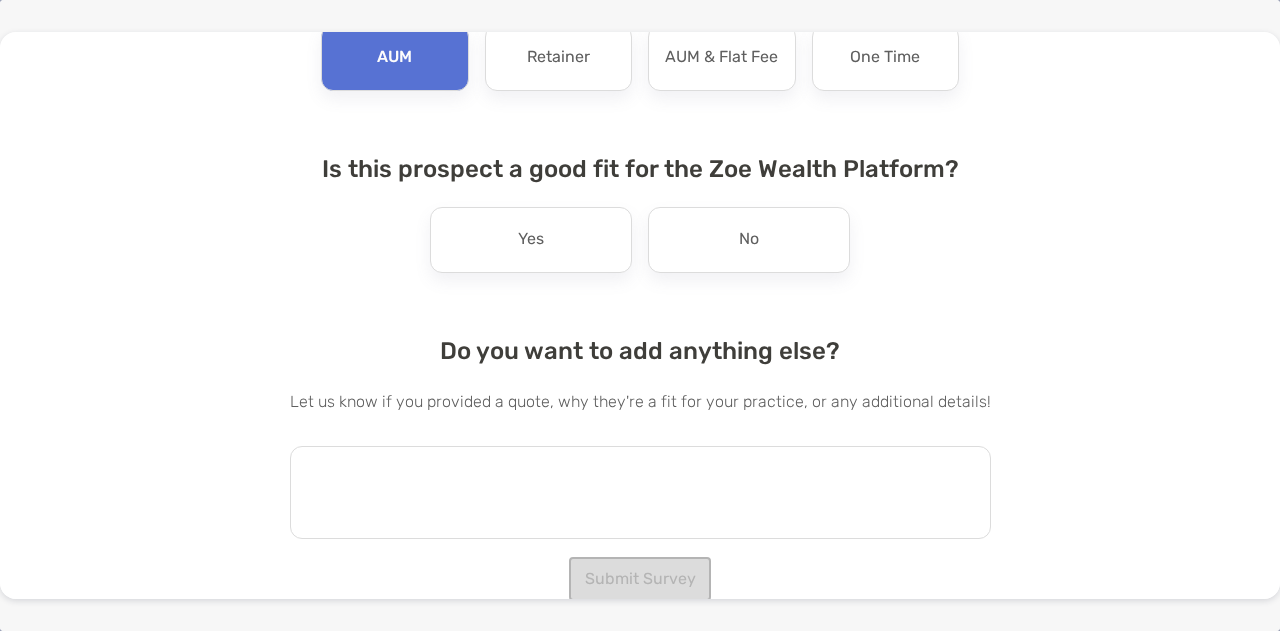 click at bounding box center [640, 492] 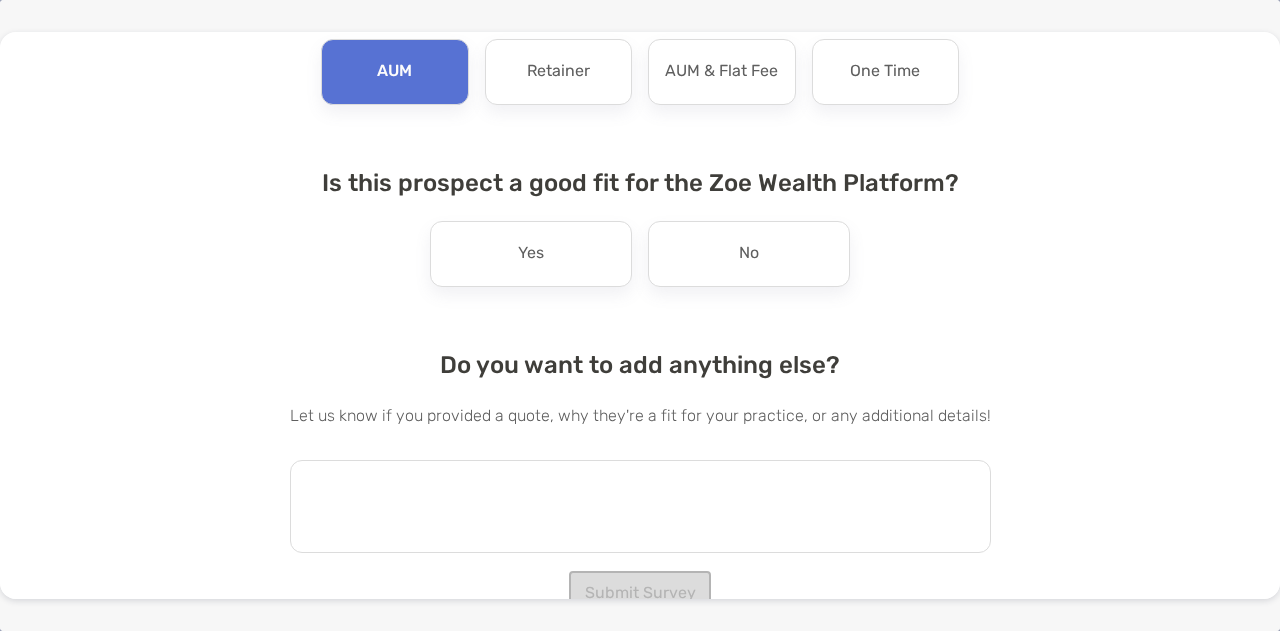 scroll, scrollTop: 162, scrollLeft: 0, axis: vertical 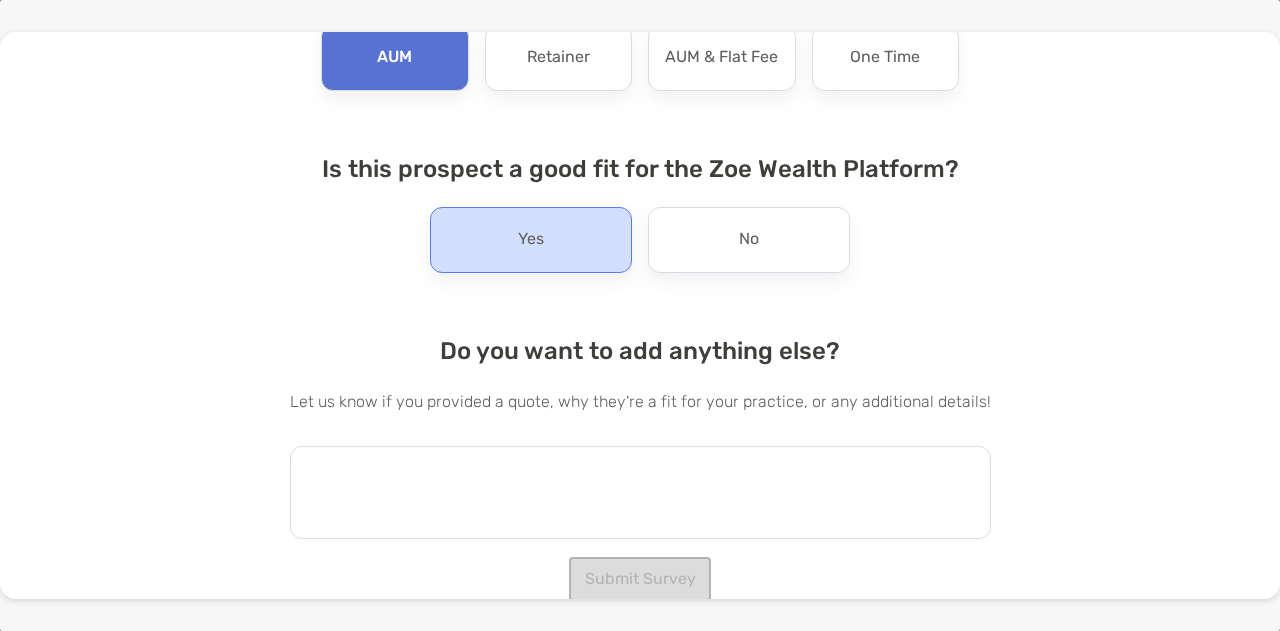 click on "Yes" at bounding box center (531, 240) 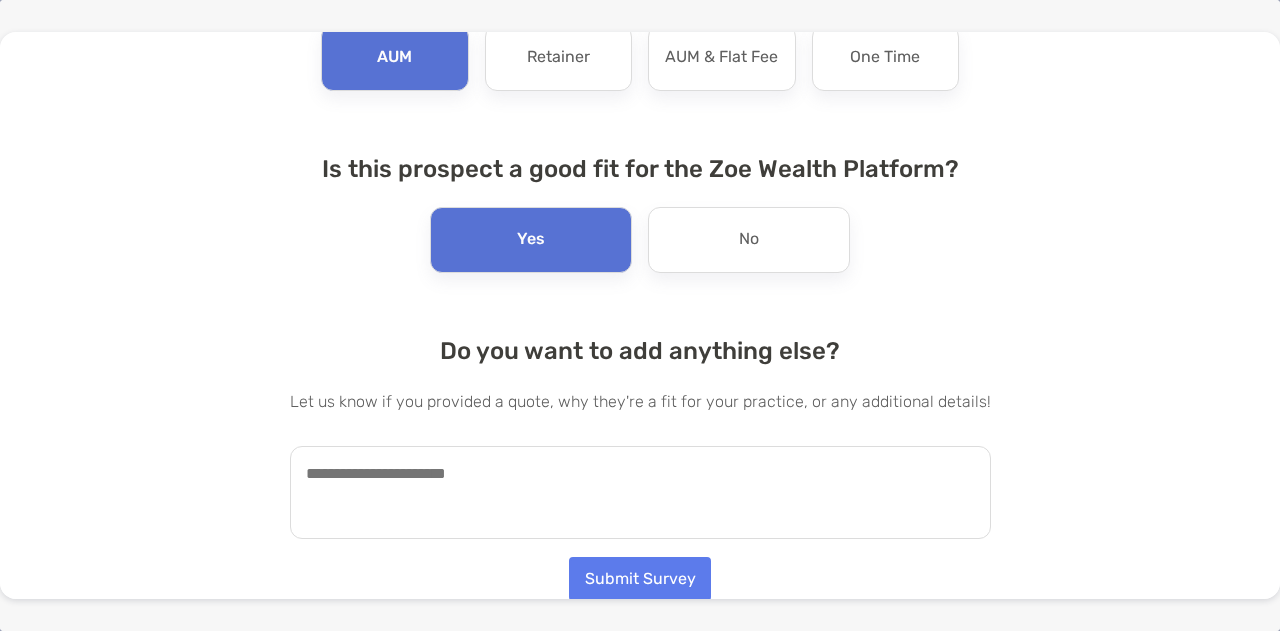 click at bounding box center (640, 492) 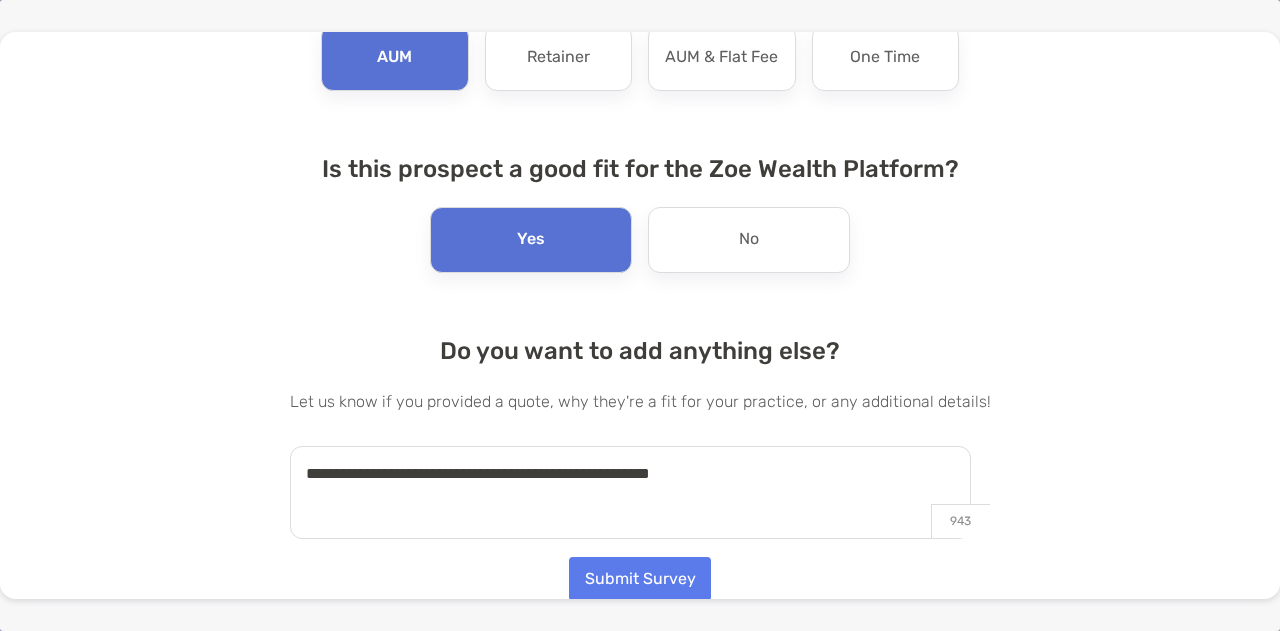drag, startPoint x: 742, startPoint y: 477, endPoint x: 506, endPoint y: 473, distance: 236.03389 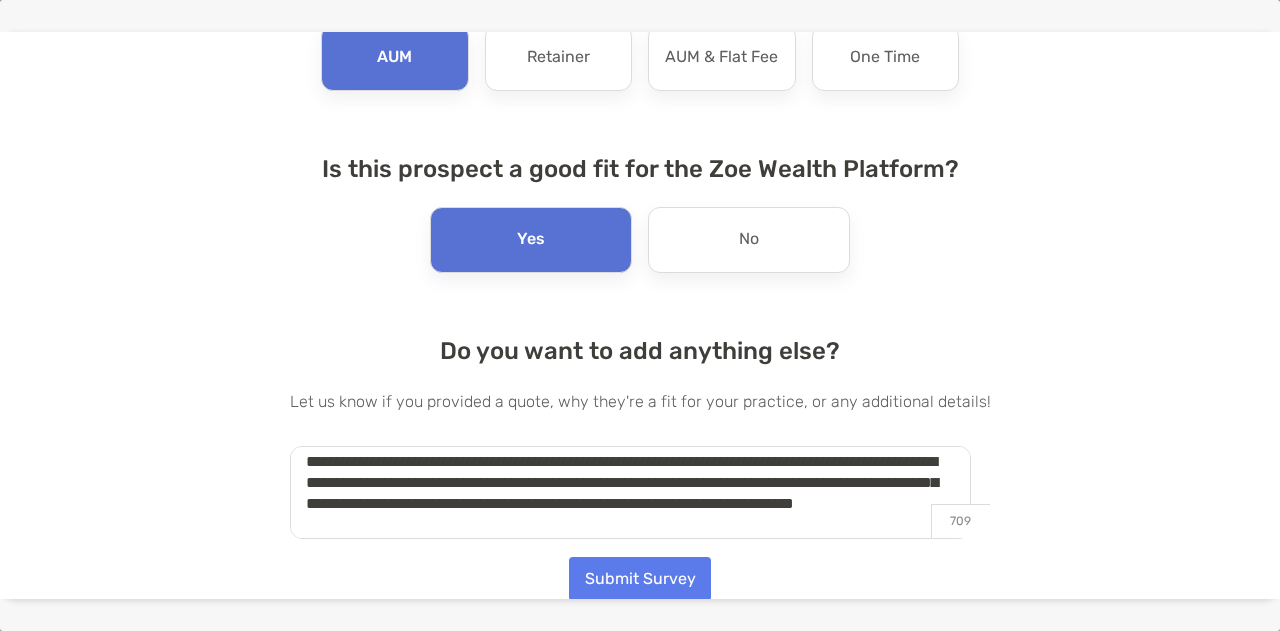 scroll, scrollTop: 49, scrollLeft: 0, axis: vertical 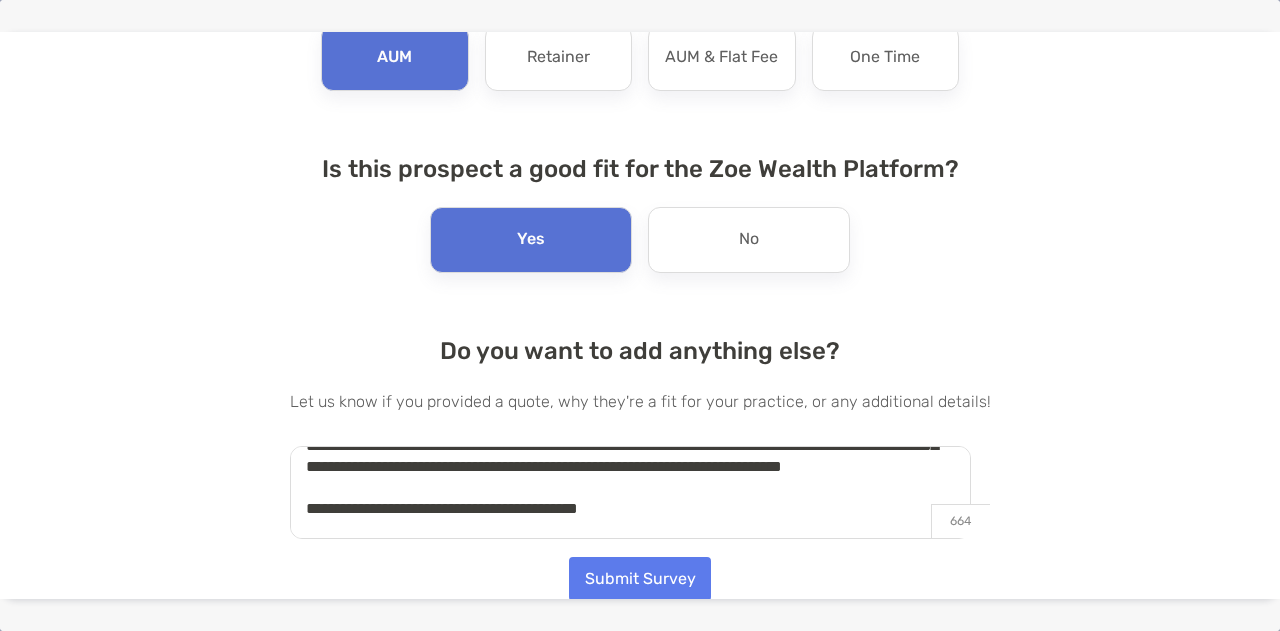 type on "**********" 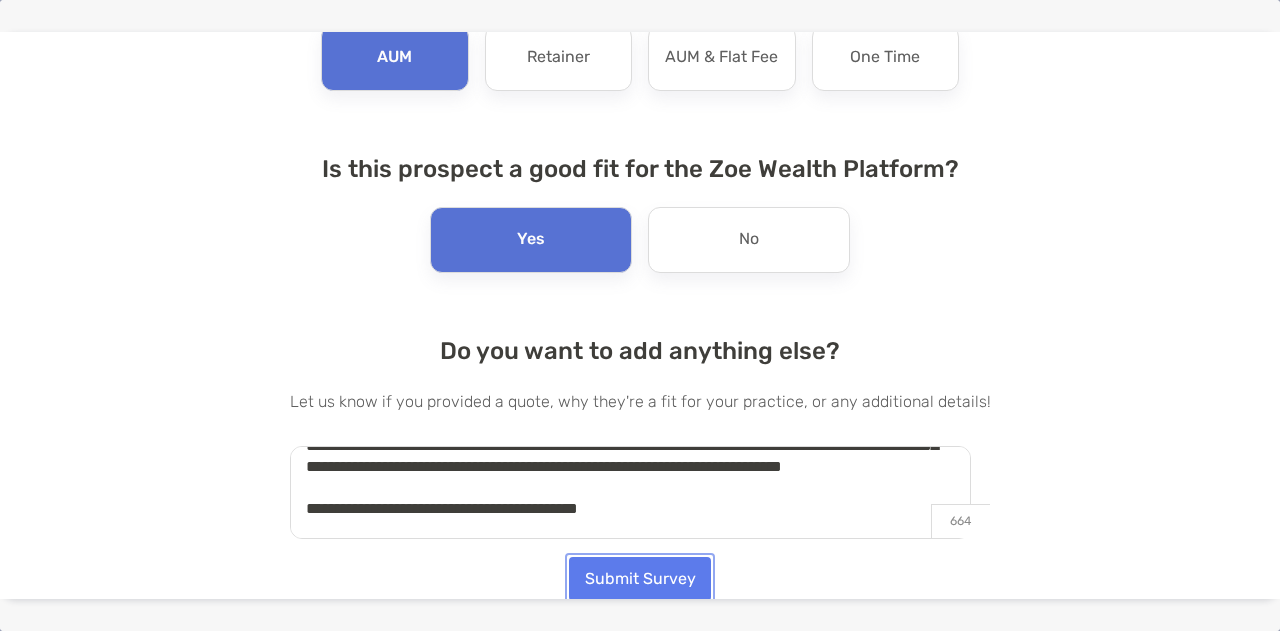 click on "Submit Survey" at bounding box center (640, 579) 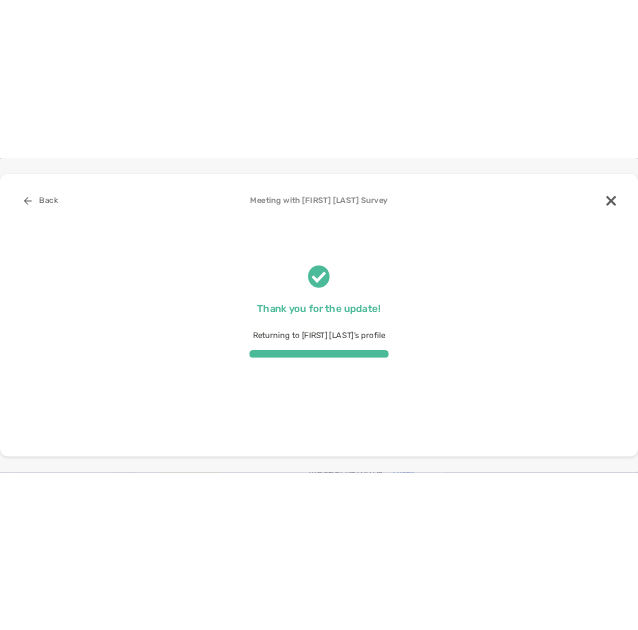 scroll, scrollTop: 0, scrollLeft: 0, axis: both 